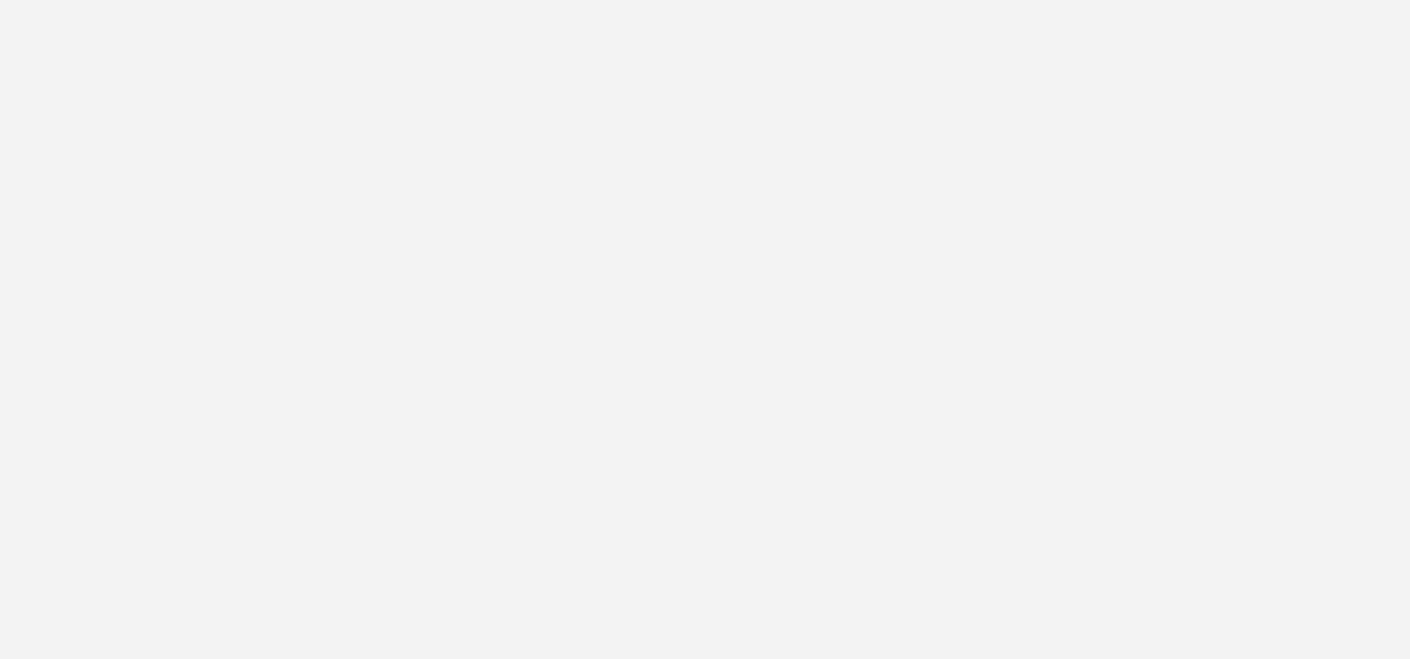 scroll, scrollTop: 0, scrollLeft: 0, axis: both 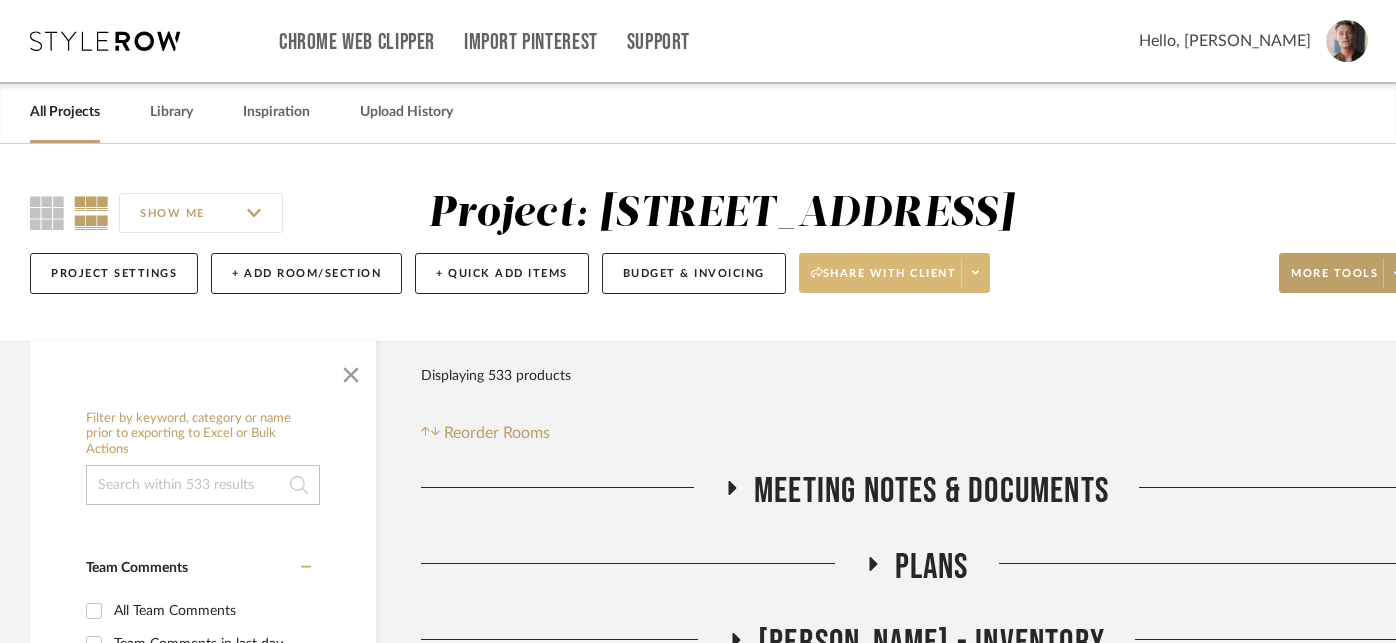 click 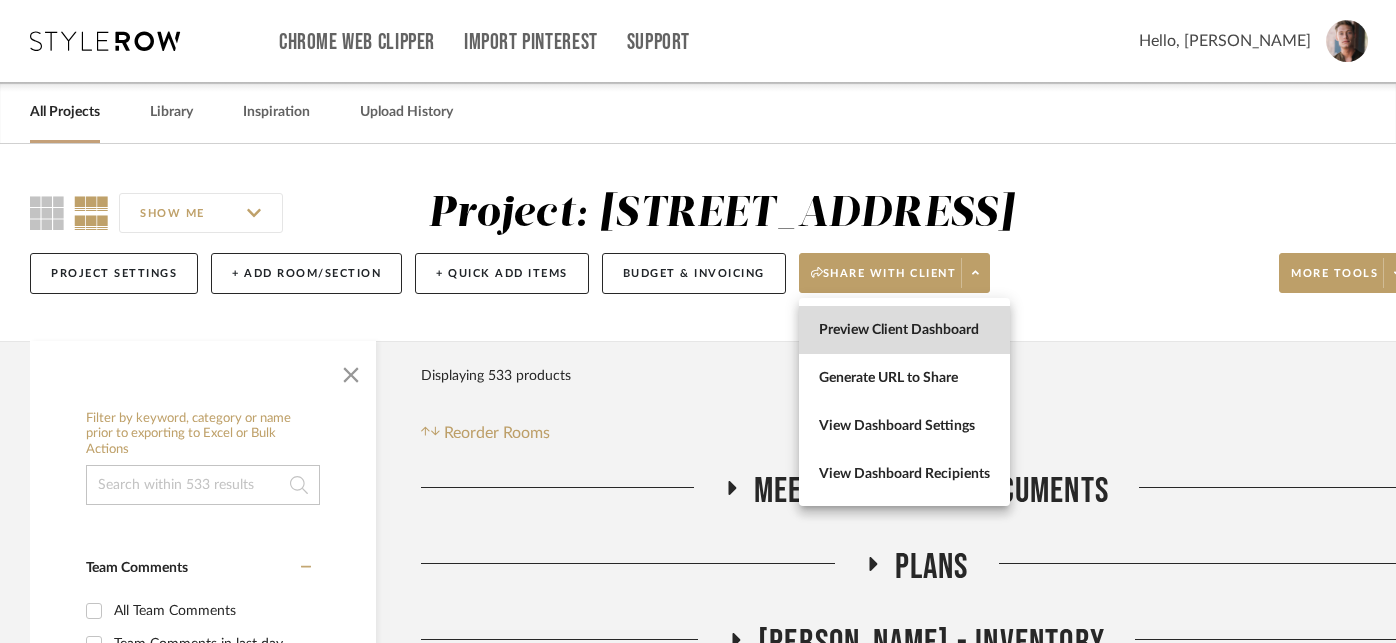 click on "Preview Client Dashboard" at bounding box center [904, 330] 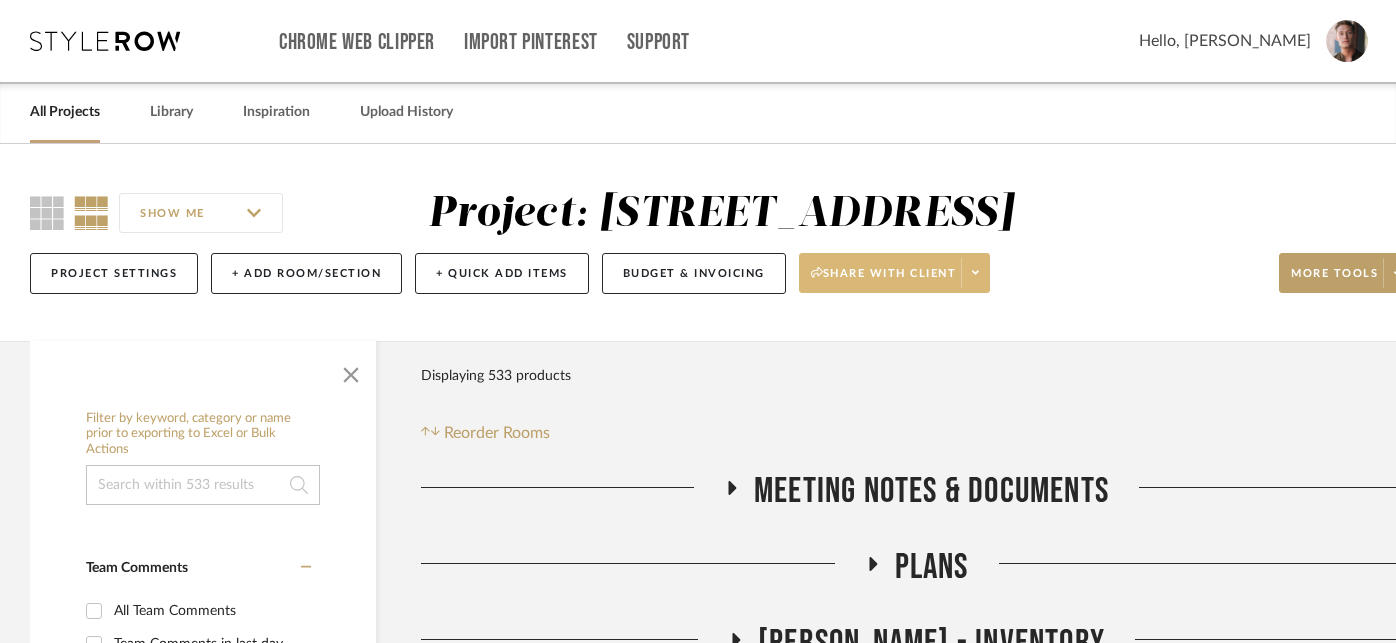 click 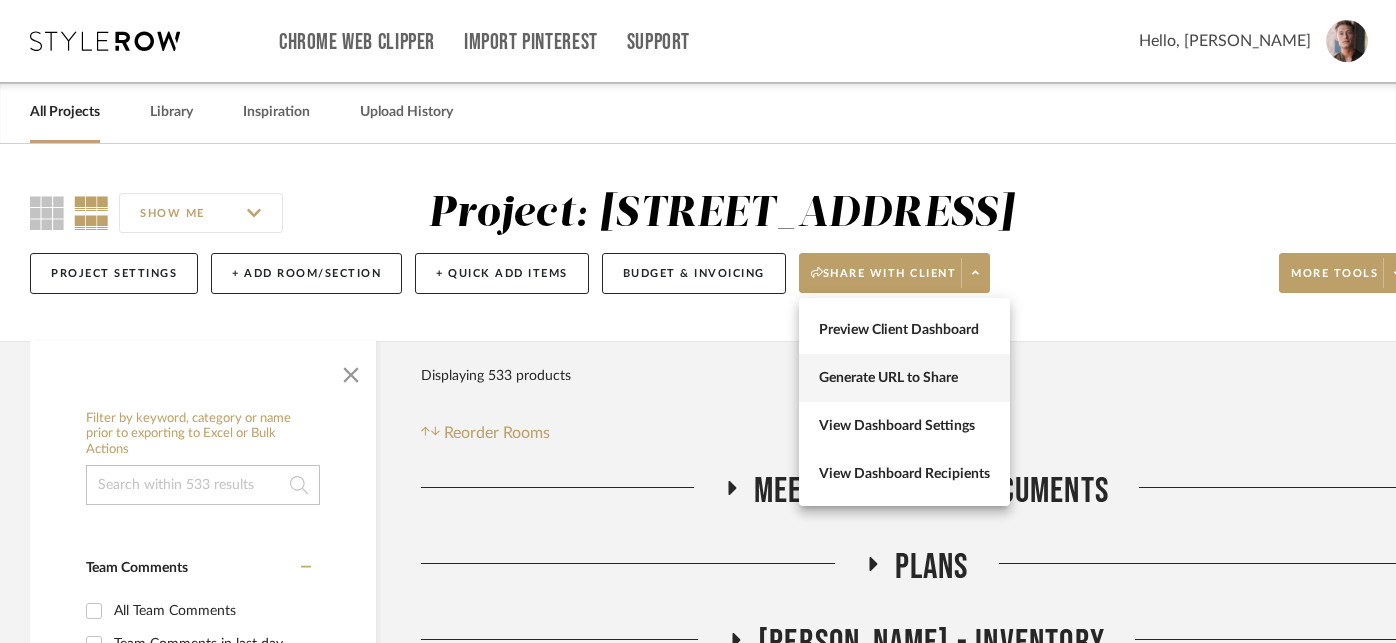 click on "Generate URL to Share" at bounding box center [904, 378] 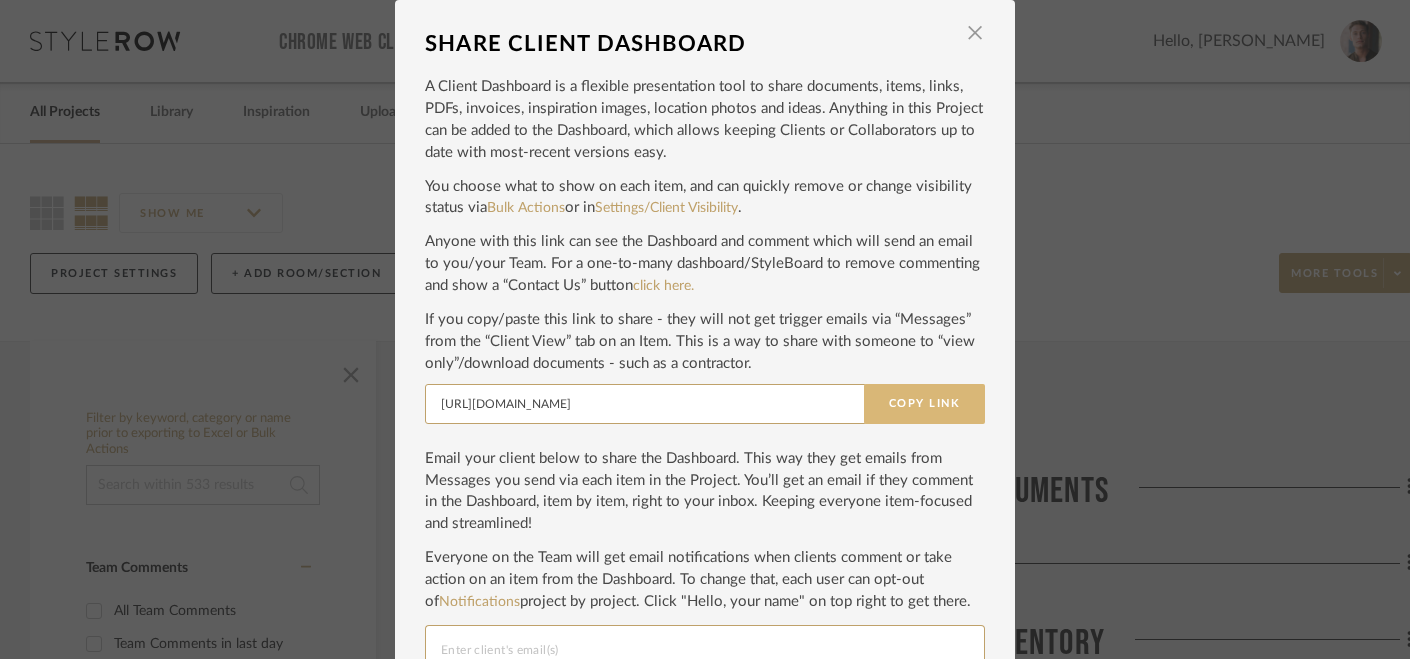 click on "Copy Link" at bounding box center [924, 404] 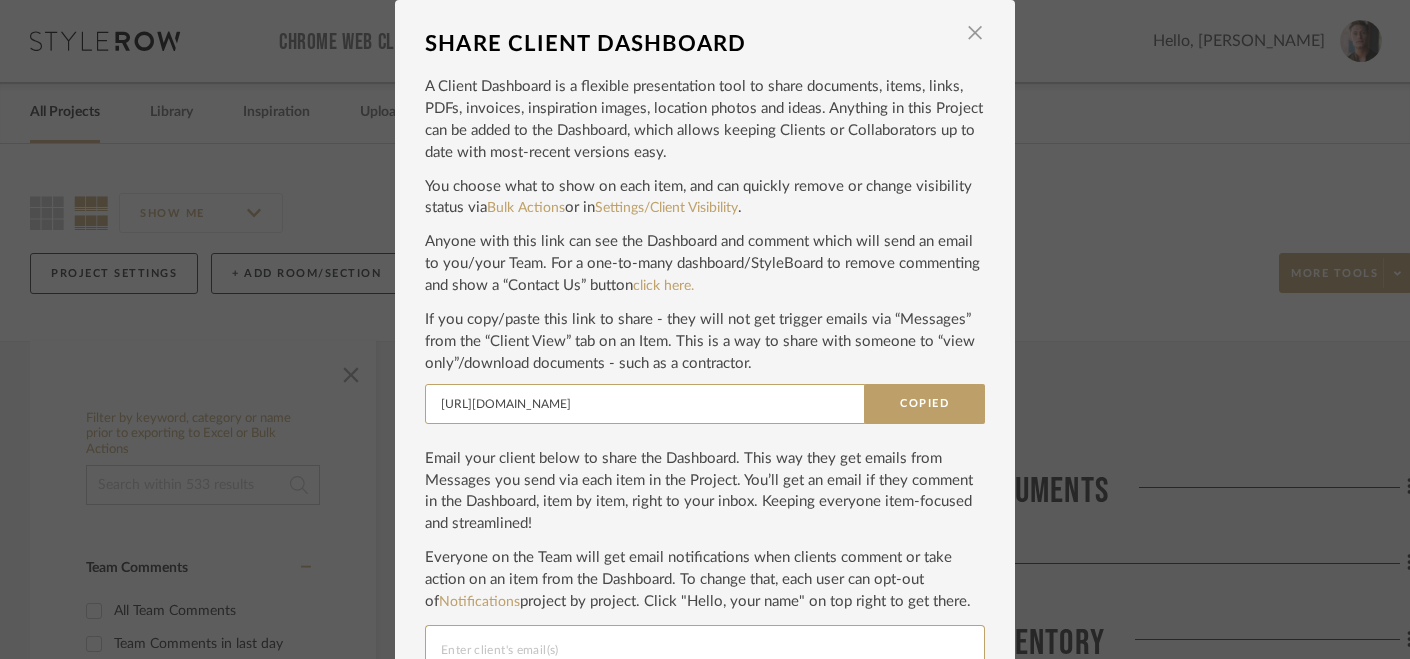 click on "SHARE CLIENT DASHBOARD ×  A Client Dashboard is a flexible presentation tool to share documents, items, links, PDFs, invoices, inspiration images, location photos and ideas. Anything in this Project can be added to the Dashboard, which allows keeping Clients or Collaborators up to date with most-recent versions easy.   You choose what to show on each item, and can quickly remove or change visibility status via  Bulk Actions  or in  Settings/Client Visibility .   Anyone with this link can see the Dashboard and comment which will send an email to you/your Team. For a one-to-many dashboard/StyleBoard to remove commenting and show a “Contact Us” button  click here.  If you copy/paste this link to share - they will not get trigger emails via “Messages” from the “Client View” tab on an Item. This is a way to share with someone to “view only”/download documents - such as a contractor.  https://app.stylerow.com/client/projects/36cd6307-79fb-4f42-b00f-2def1ff46f04  Copied  Notifications Close" at bounding box center [705, 329] 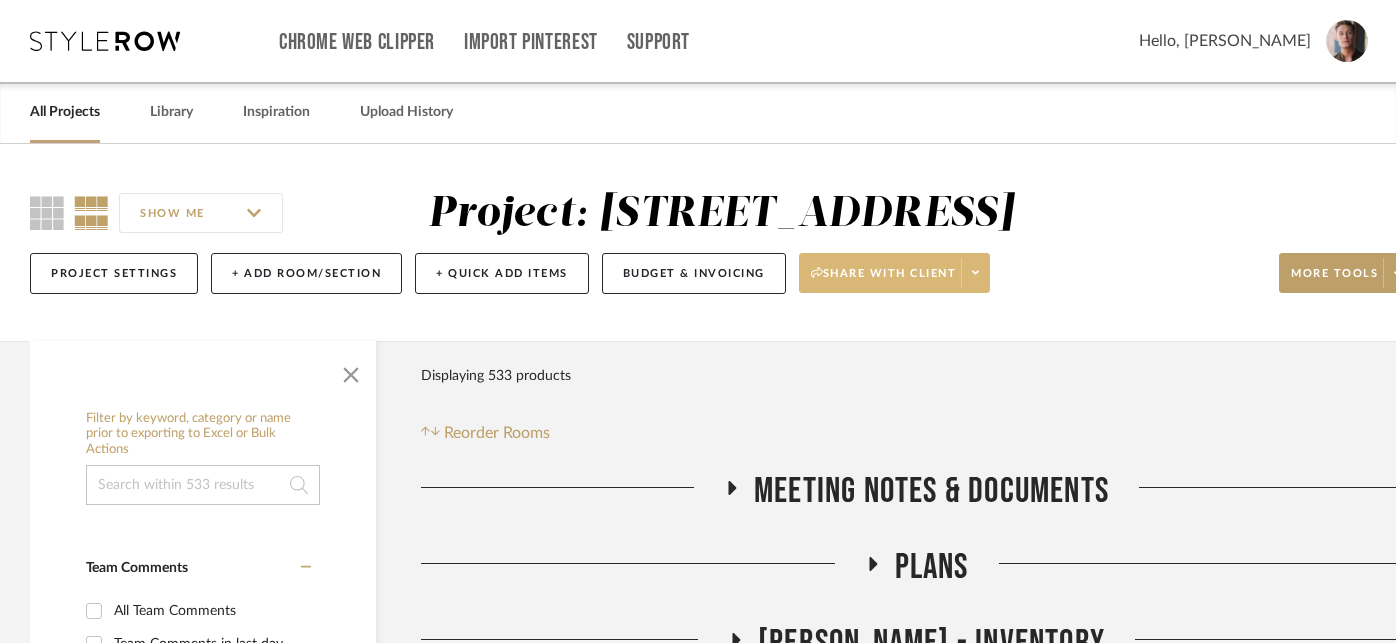 click 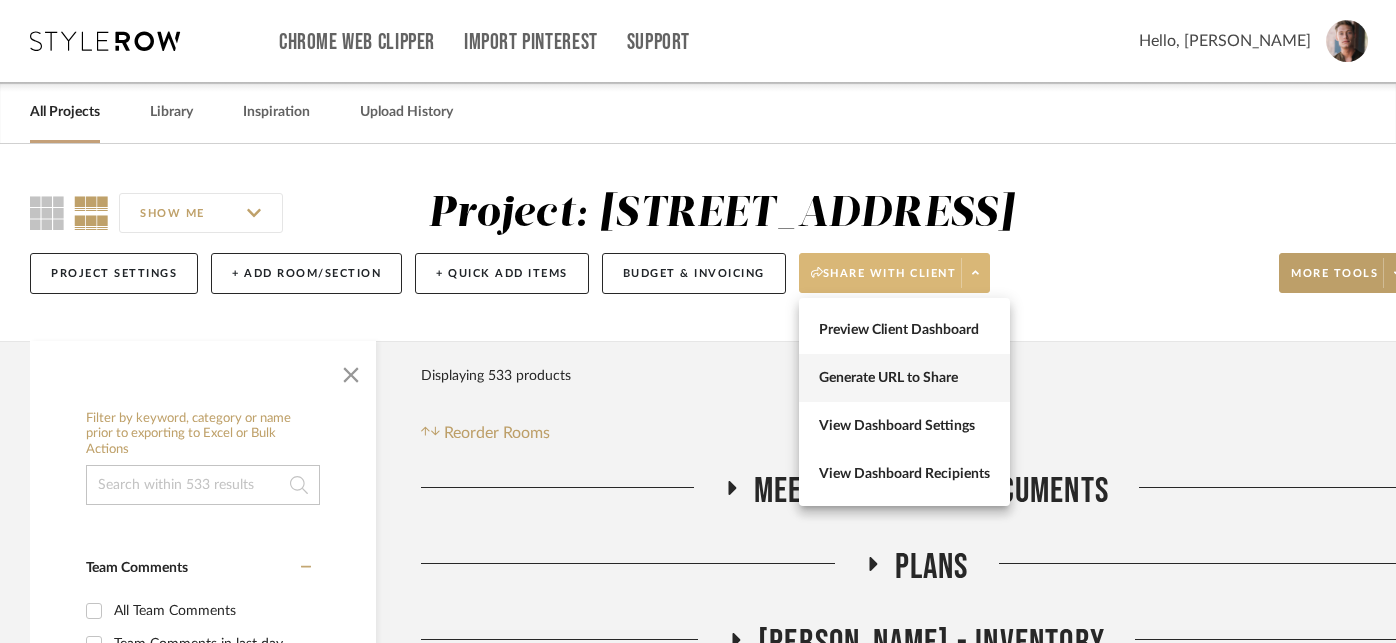 click on "Generate URL to Share" at bounding box center [904, 378] 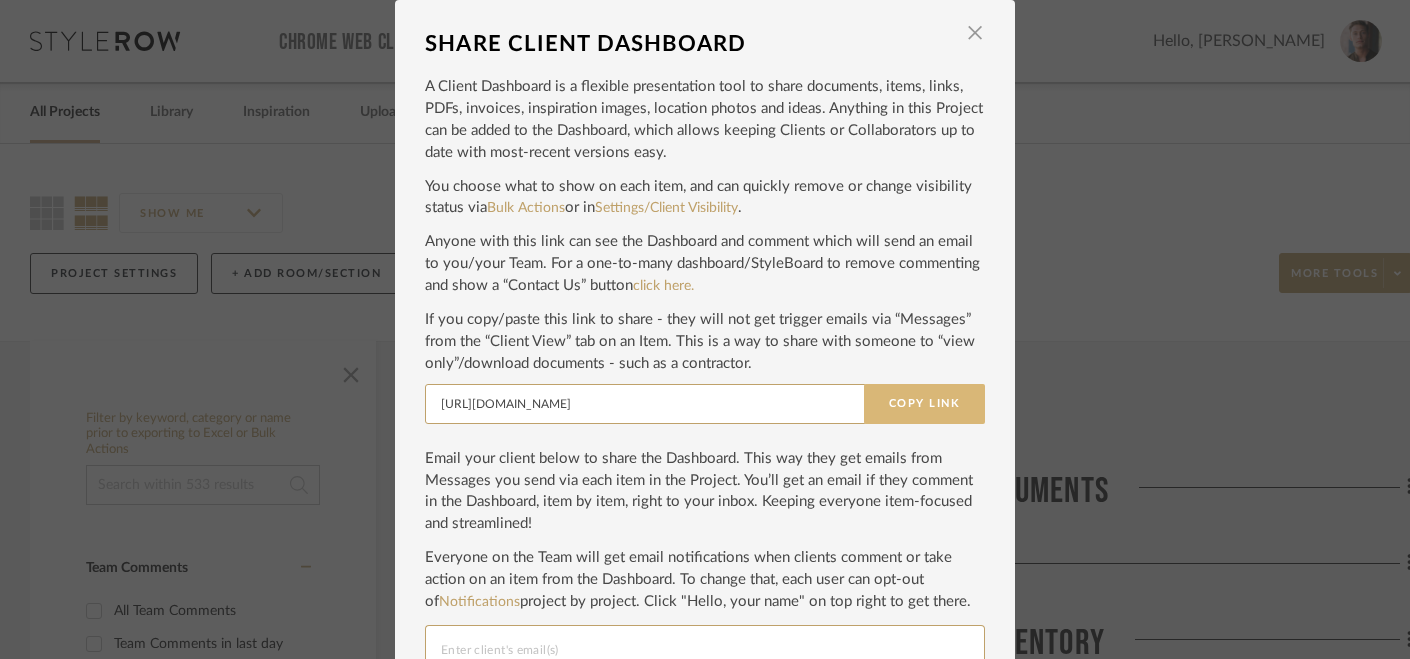 click on "Copy Link" at bounding box center (924, 404) 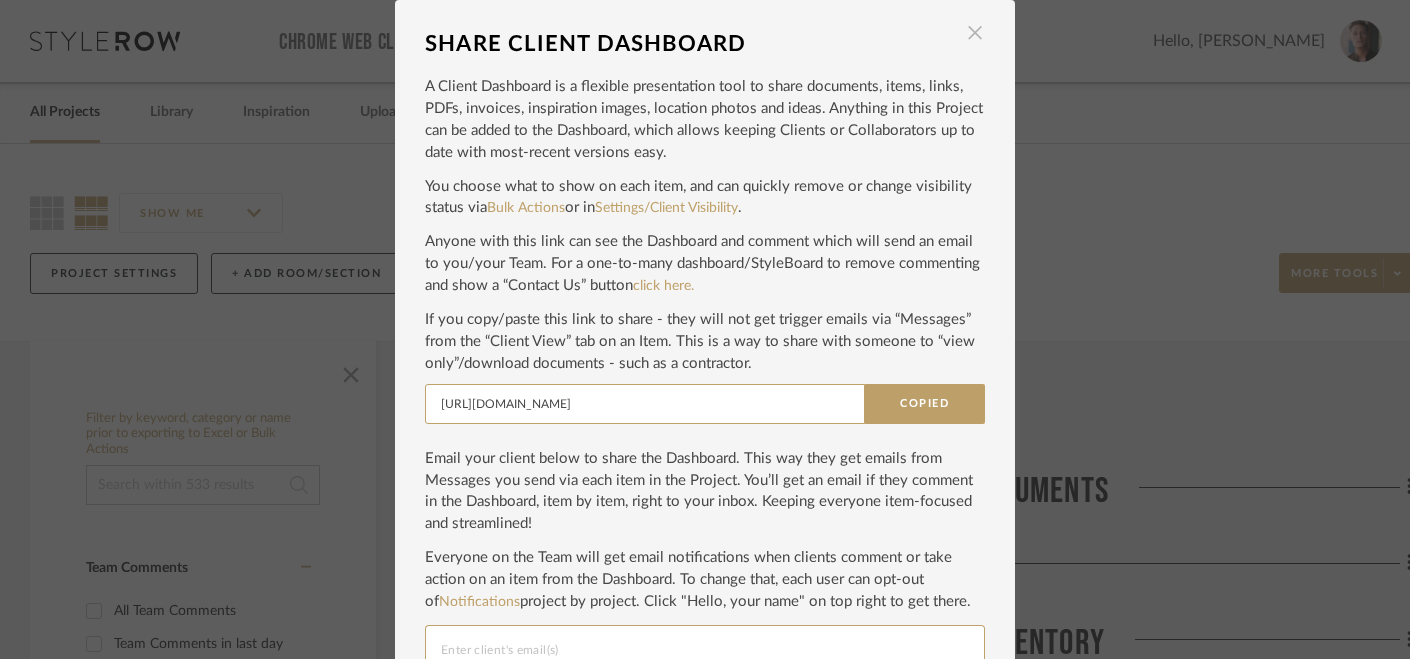 click at bounding box center (975, 33) 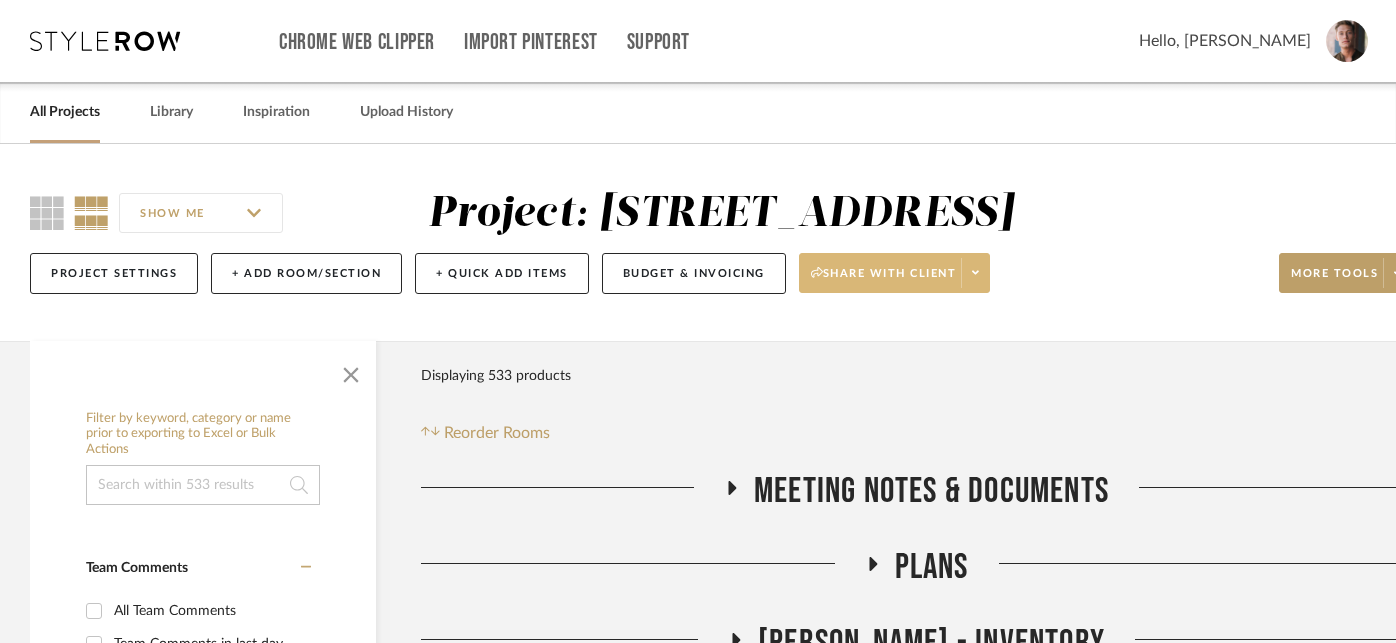 click on "Project Settings   + Add Room/Section   + Quick Add Items   Budget & Invoicing   Share with client   More tools" 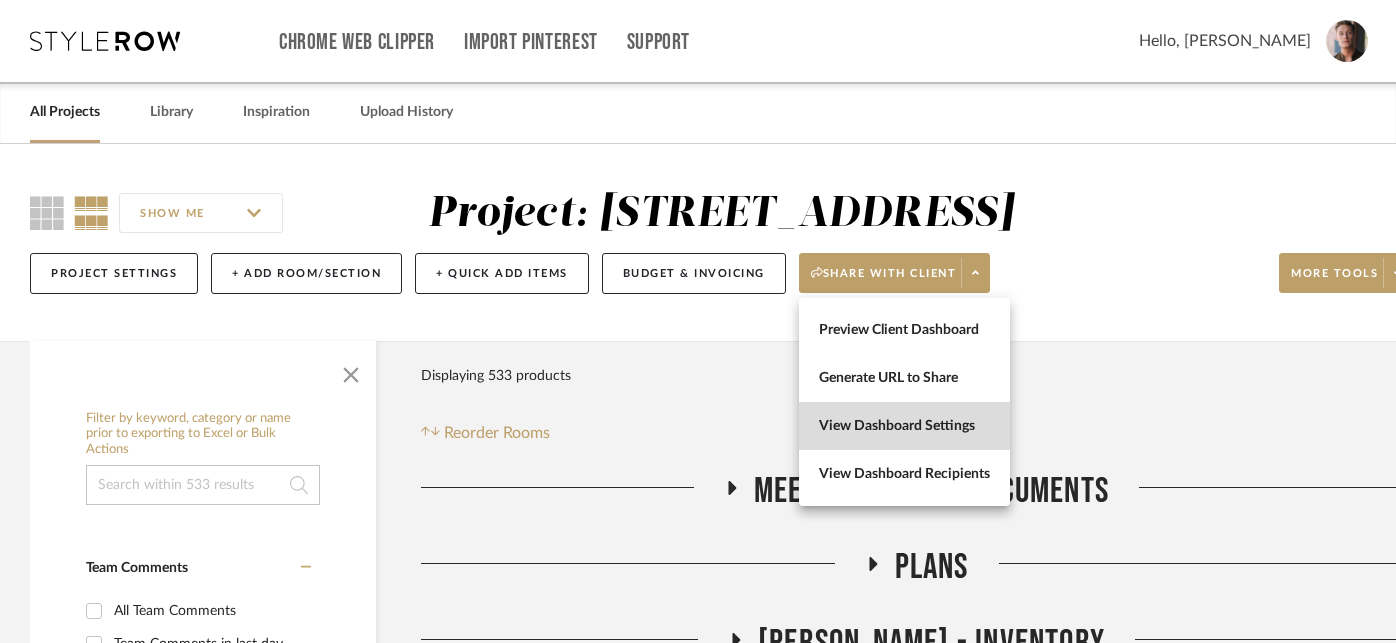 click on "View Dashboard Settings" at bounding box center (904, 426) 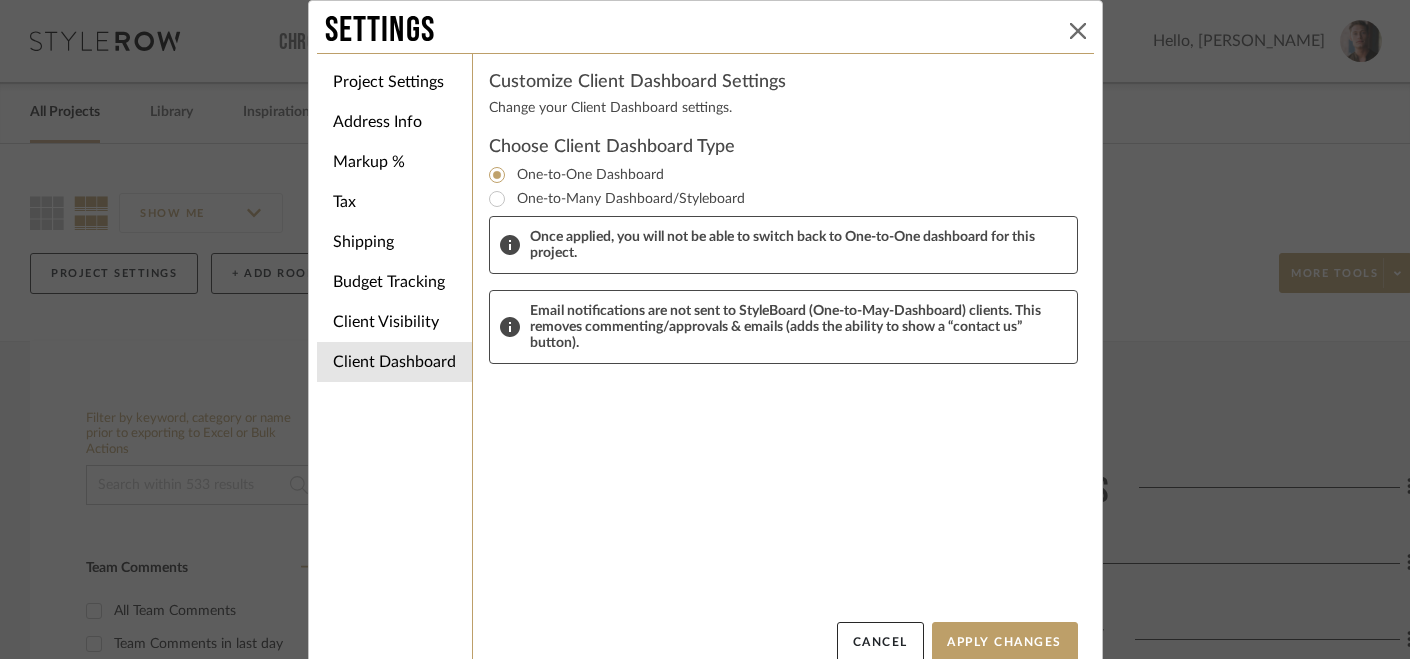 click 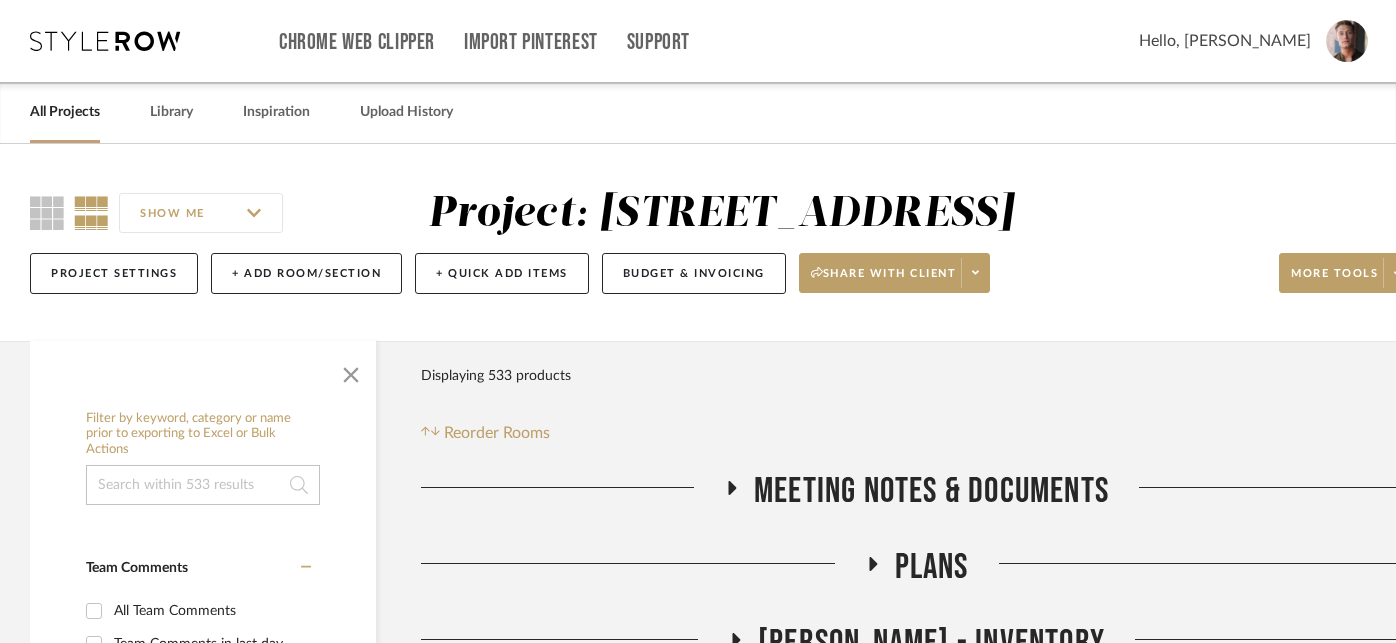 click 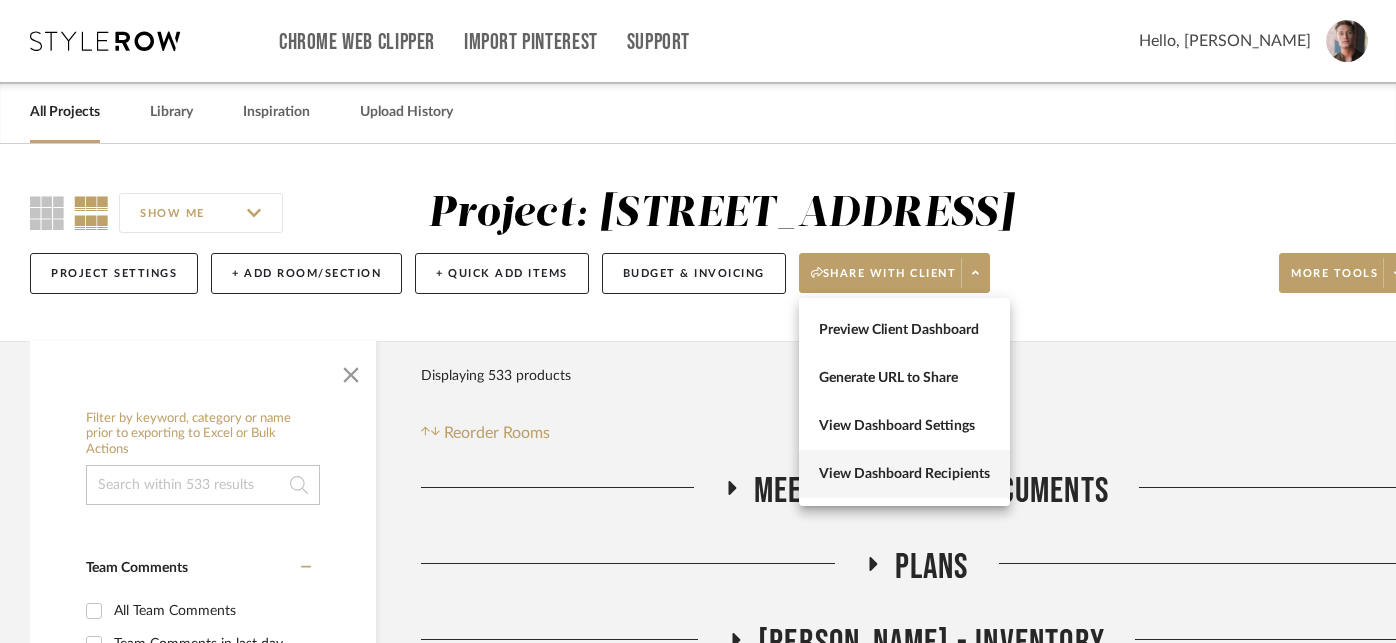 click on "View Dashboard Recipients" at bounding box center (904, 474) 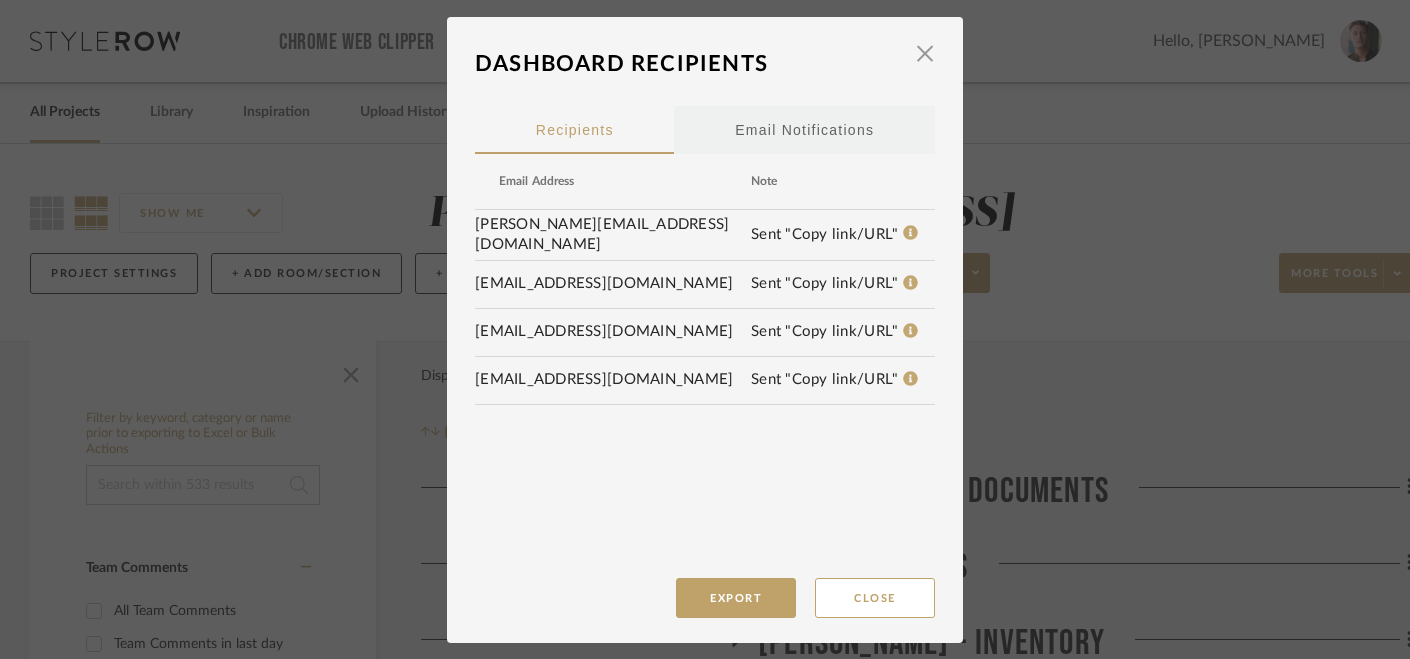 click on "Email Notifications" at bounding box center (804, 130) 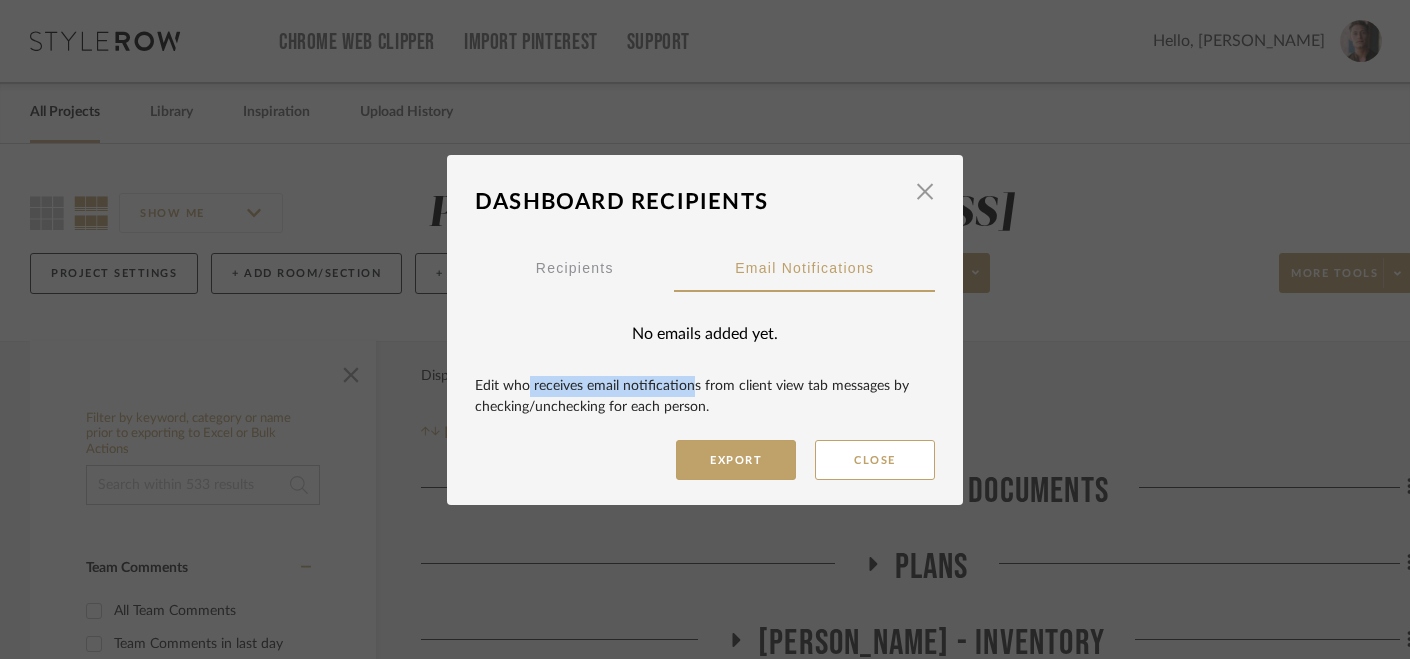 drag, startPoint x: 515, startPoint y: 387, endPoint x: 680, endPoint y: 385, distance: 165.01212 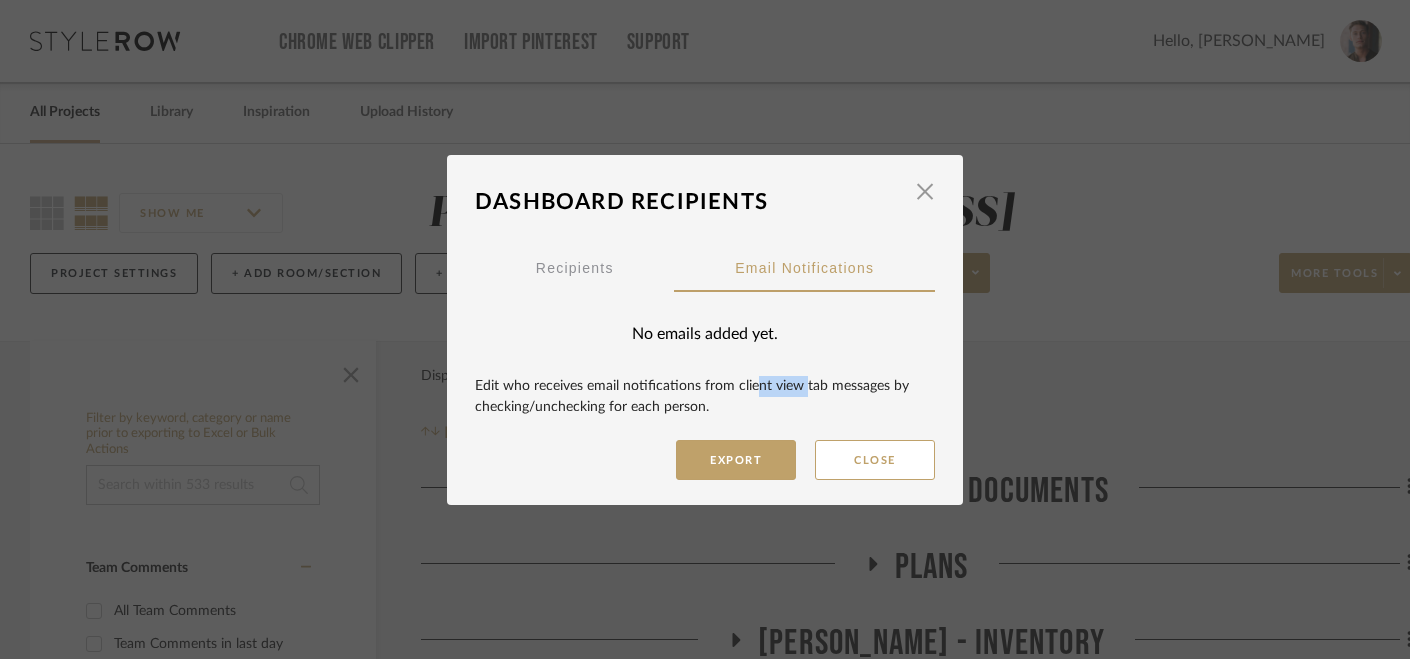 drag, startPoint x: 742, startPoint y: 384, endPoint x: 816, endPoint y: 384, distance: 74 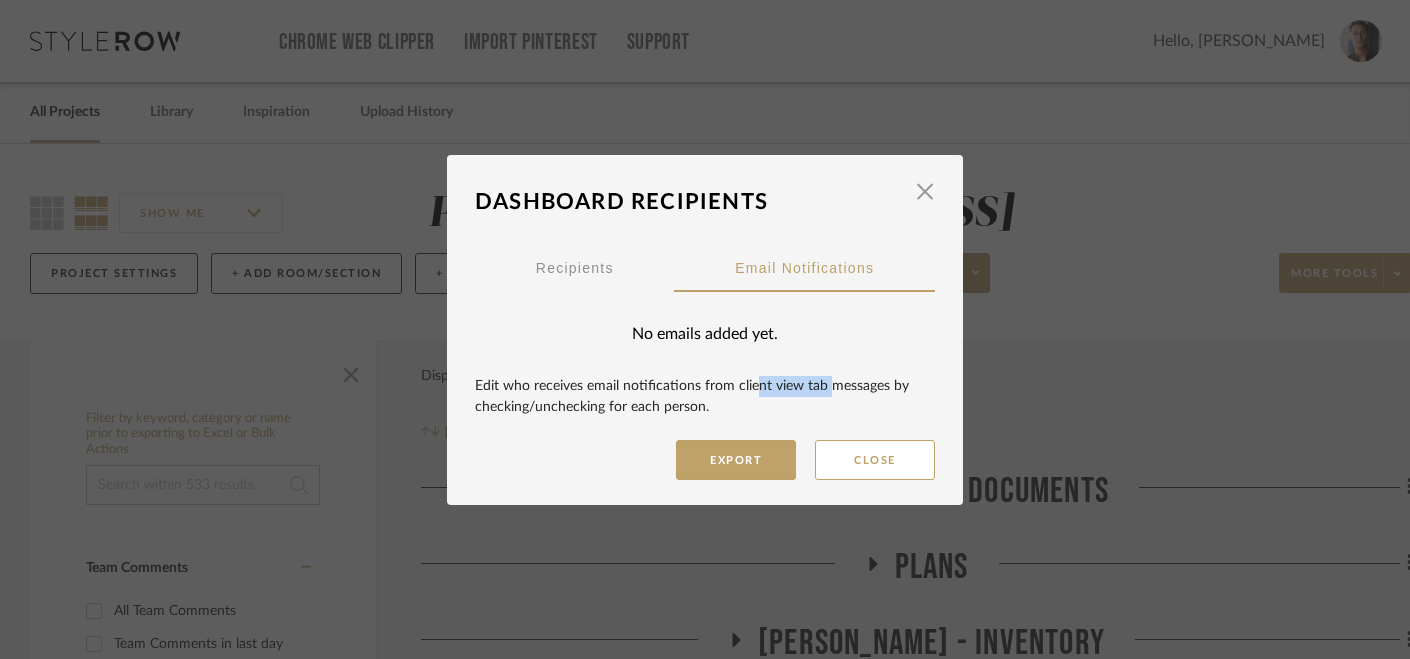 click on "Edit who receives email notifications from client view tab messages by checking/unchecking for each person." at bounding box center [705, 398] 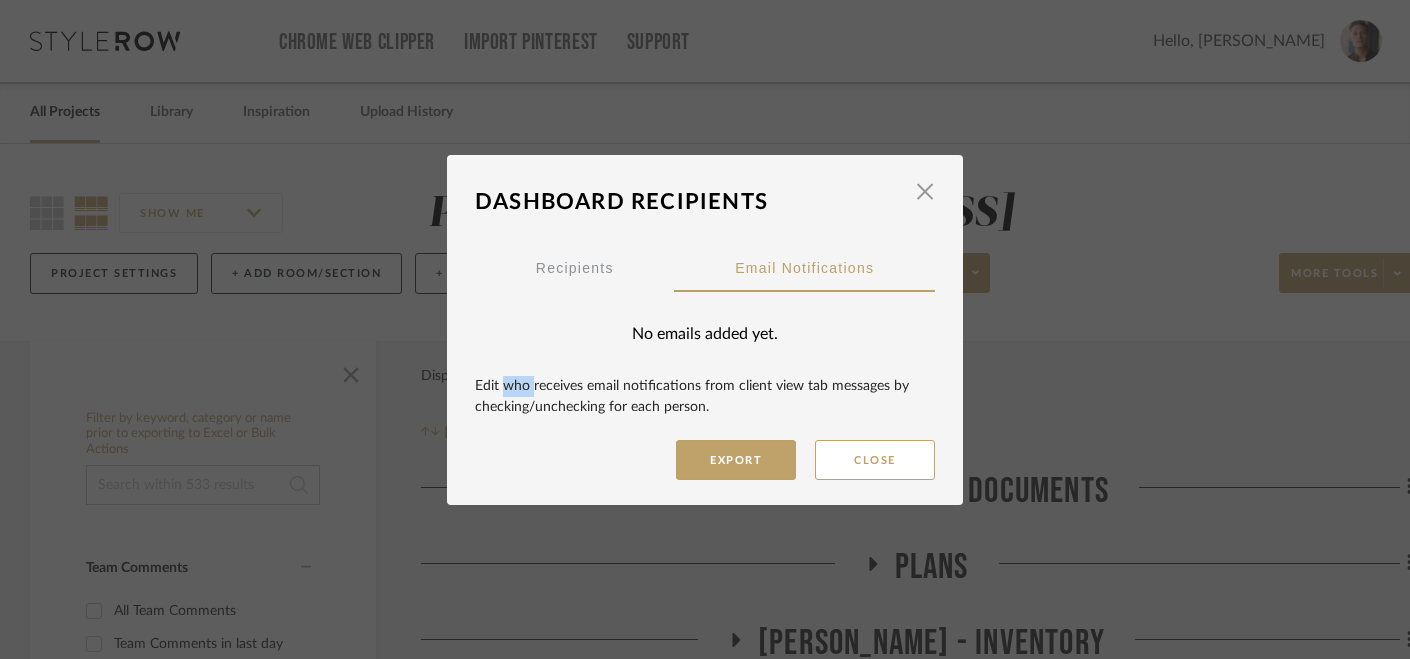 drag, startPoint x: 491, startPoint y: 392, endPoint x: 554, endPoint y: 395, distance: 63.07139 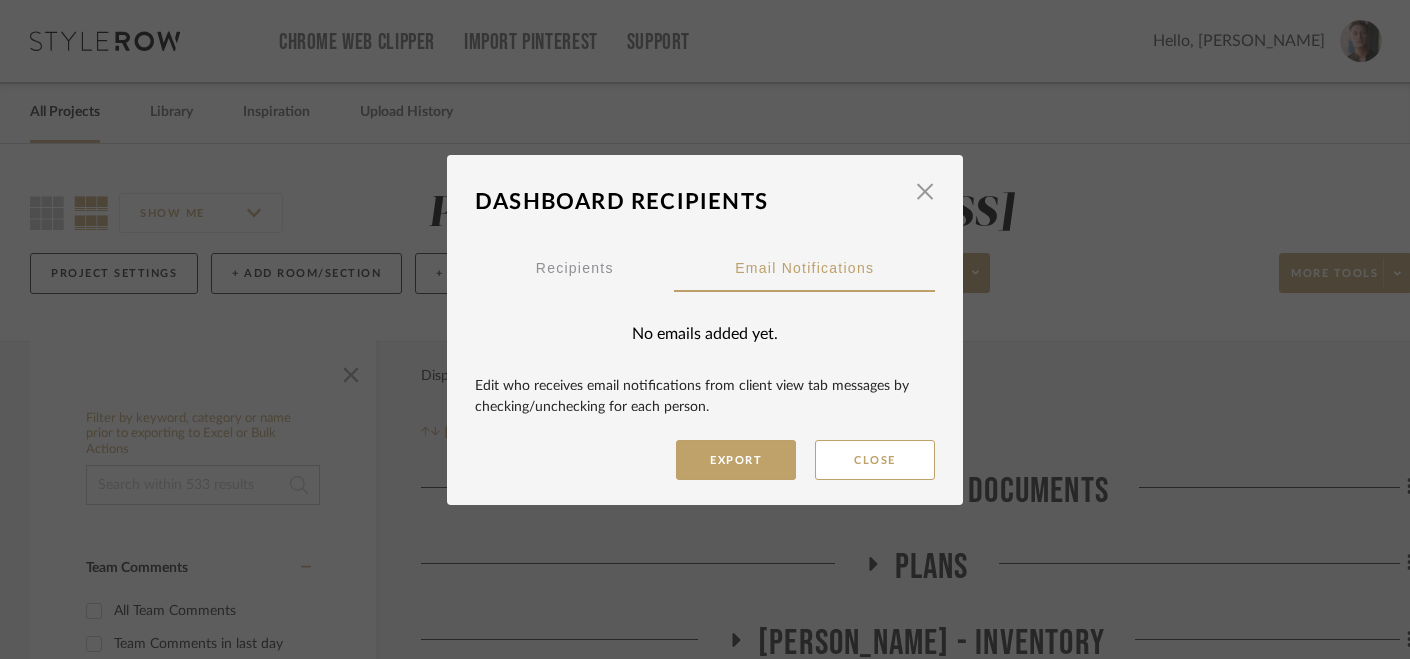 click on "Edit who receives email notifications from client view tab messages by checking/unchecking for each person." at bounding box center (705, 398) 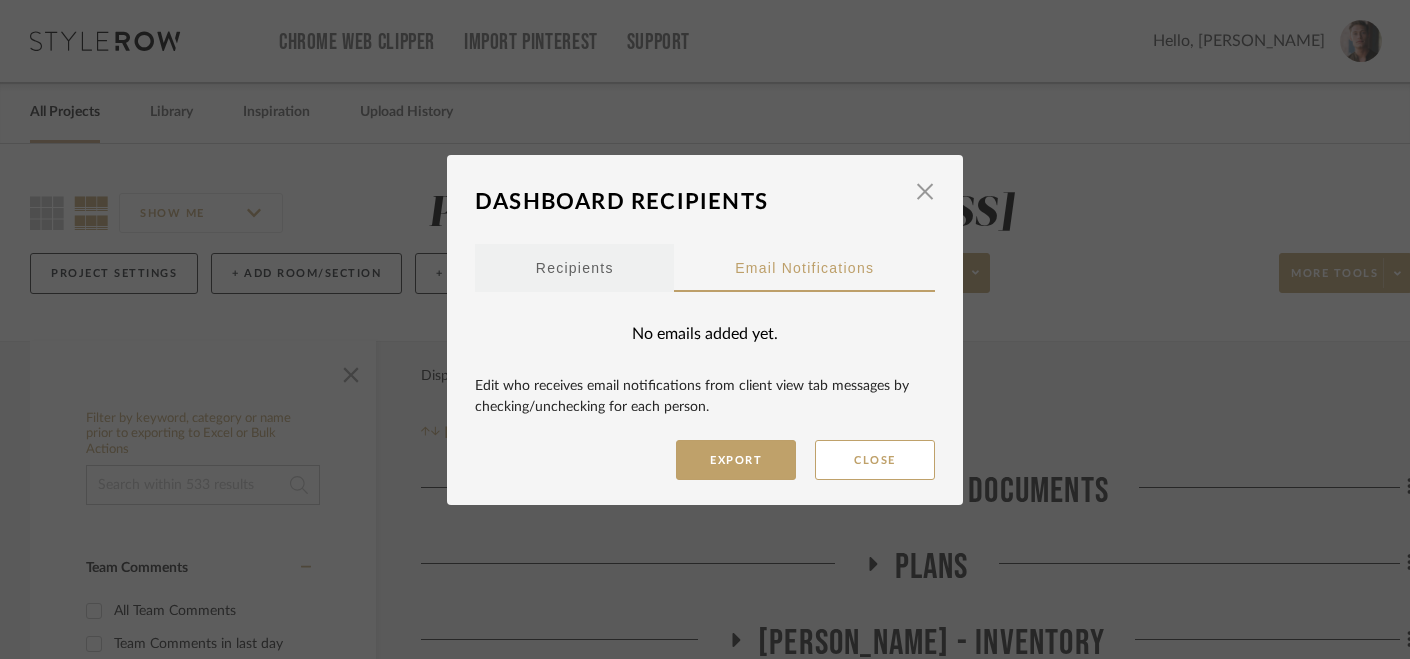 click on "Recipients" at bounding box center (575, 268) 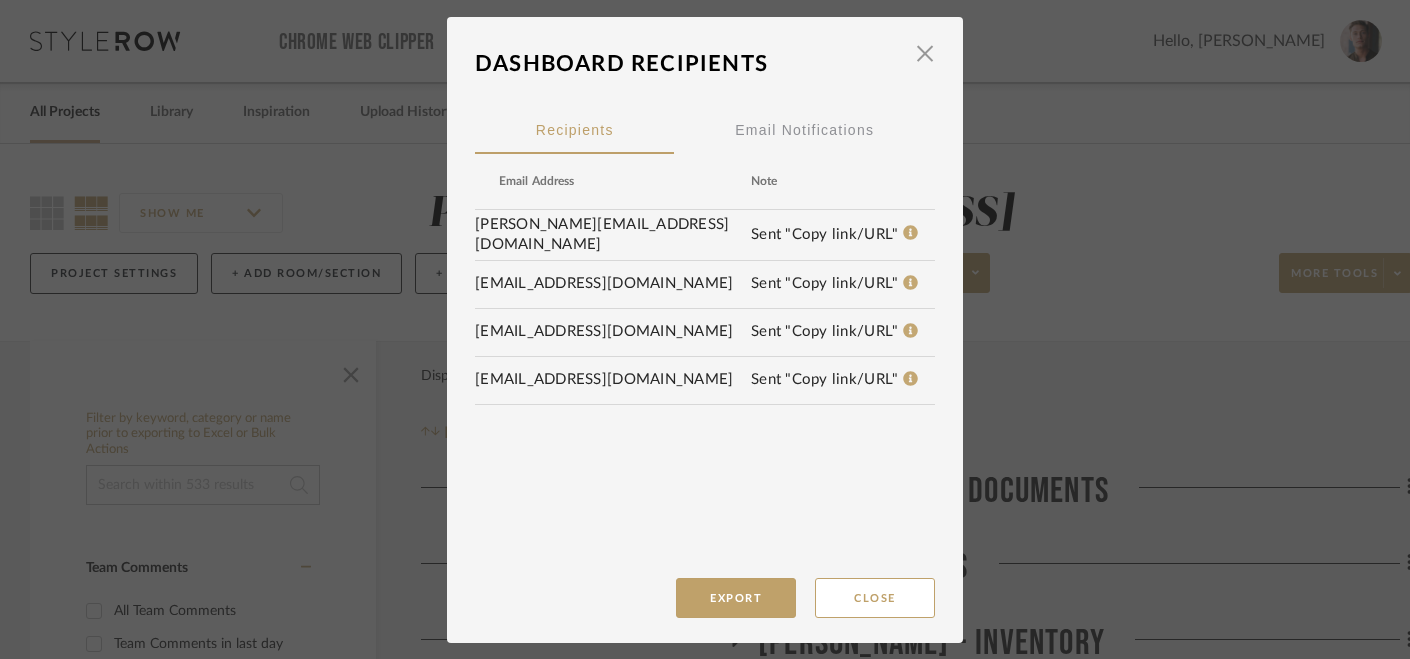click on "julien@interiorparticulier.com" at bounding box center (613, 284) 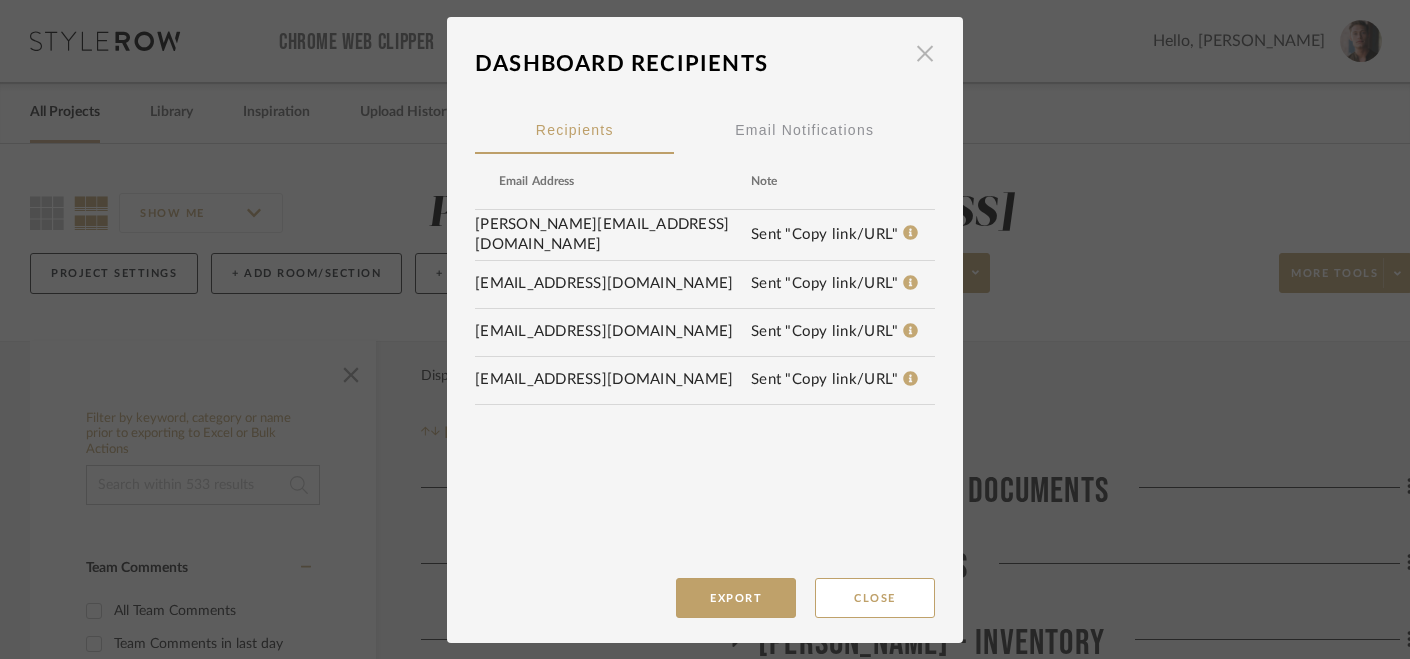 click at bounding box center (925, 54) 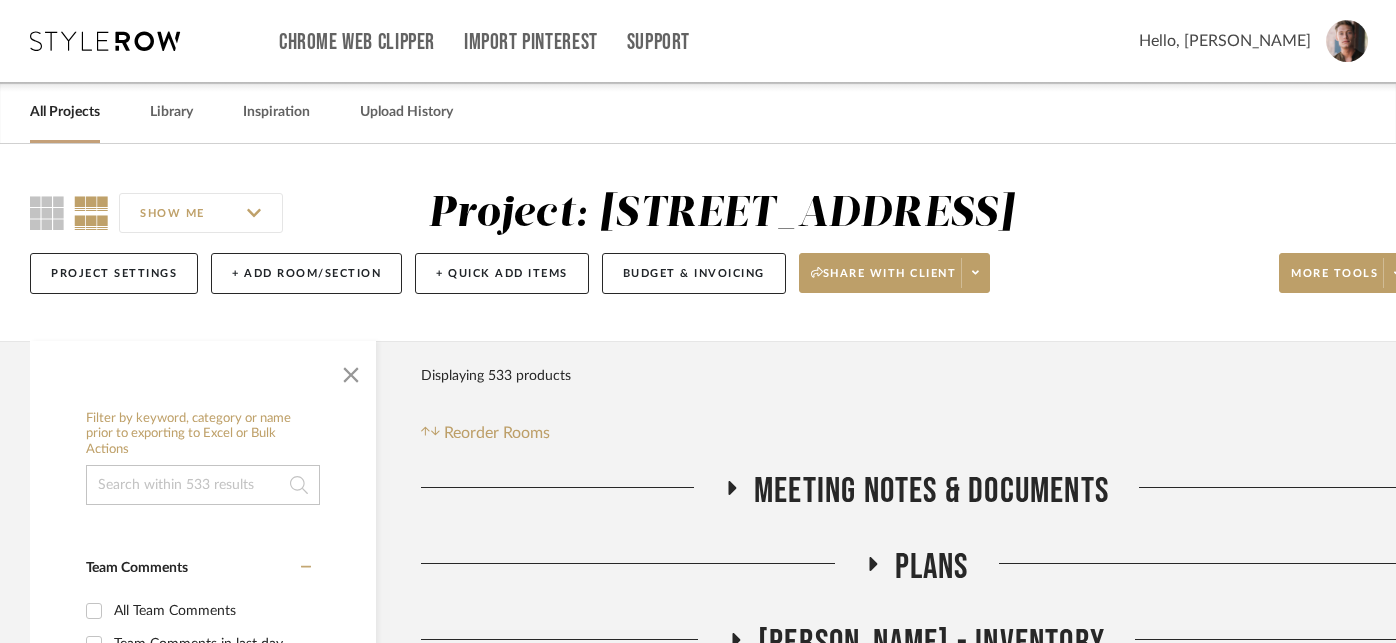 click on "Project Settings   + Add Room/Section   + Quick Add Items   Budget & Invoicing   Share with client   More tools" 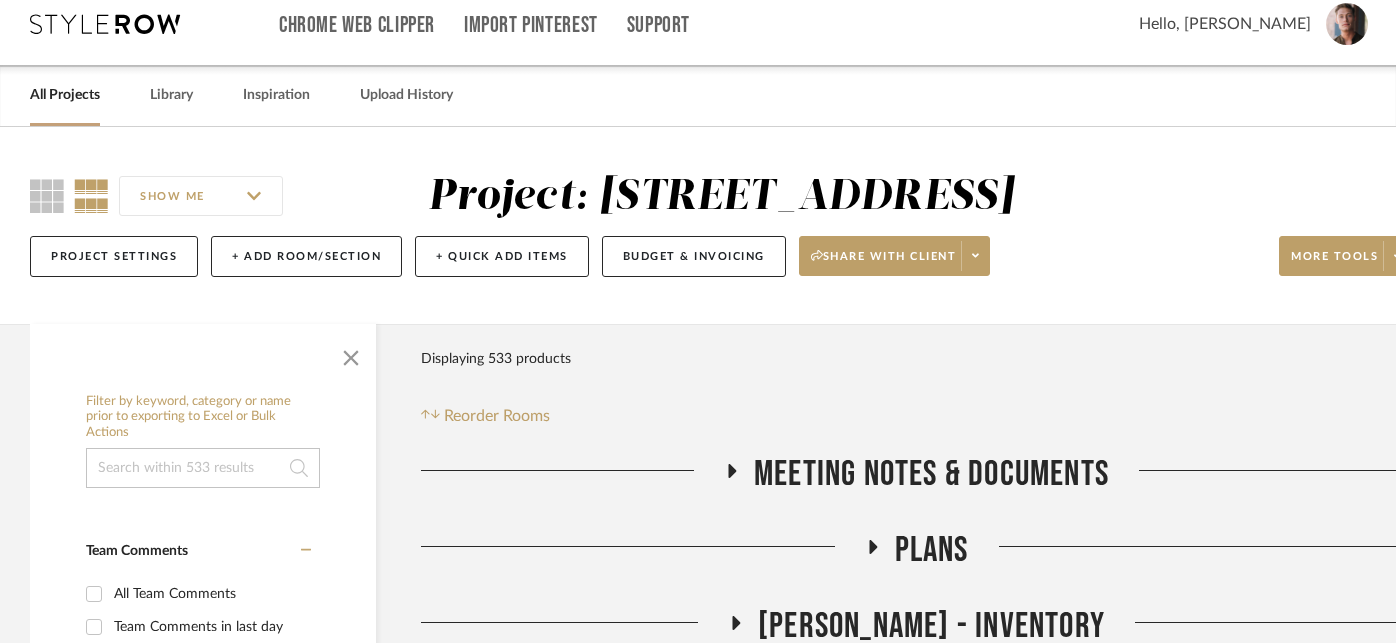 scroll, scrollTop: 13, scrollLeft: 0, axis: vertical 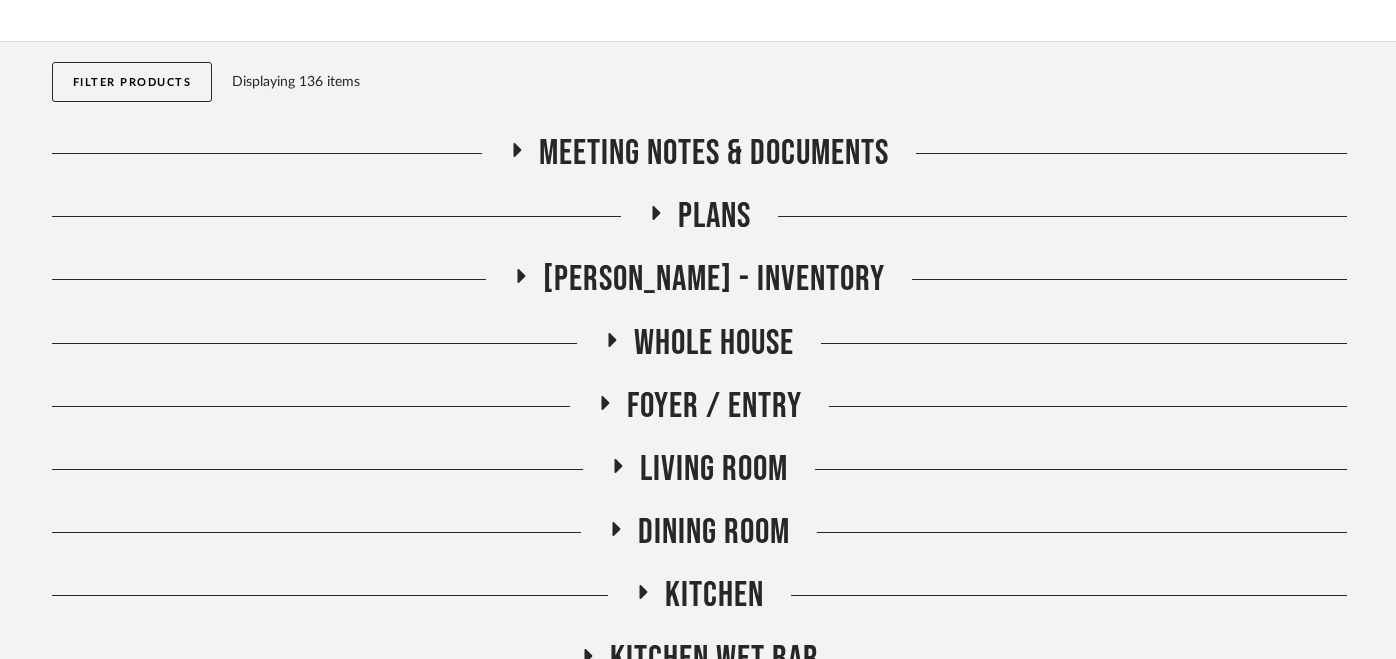 click on "Plans" 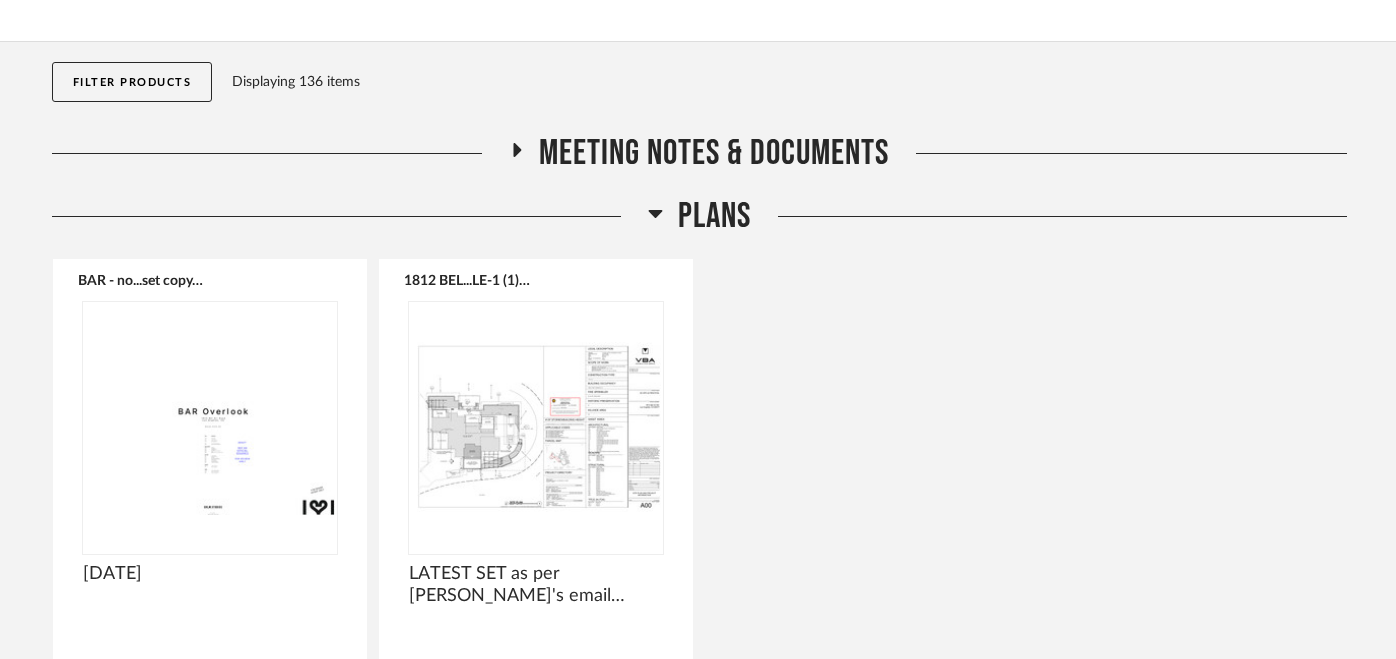 click on "Plans" 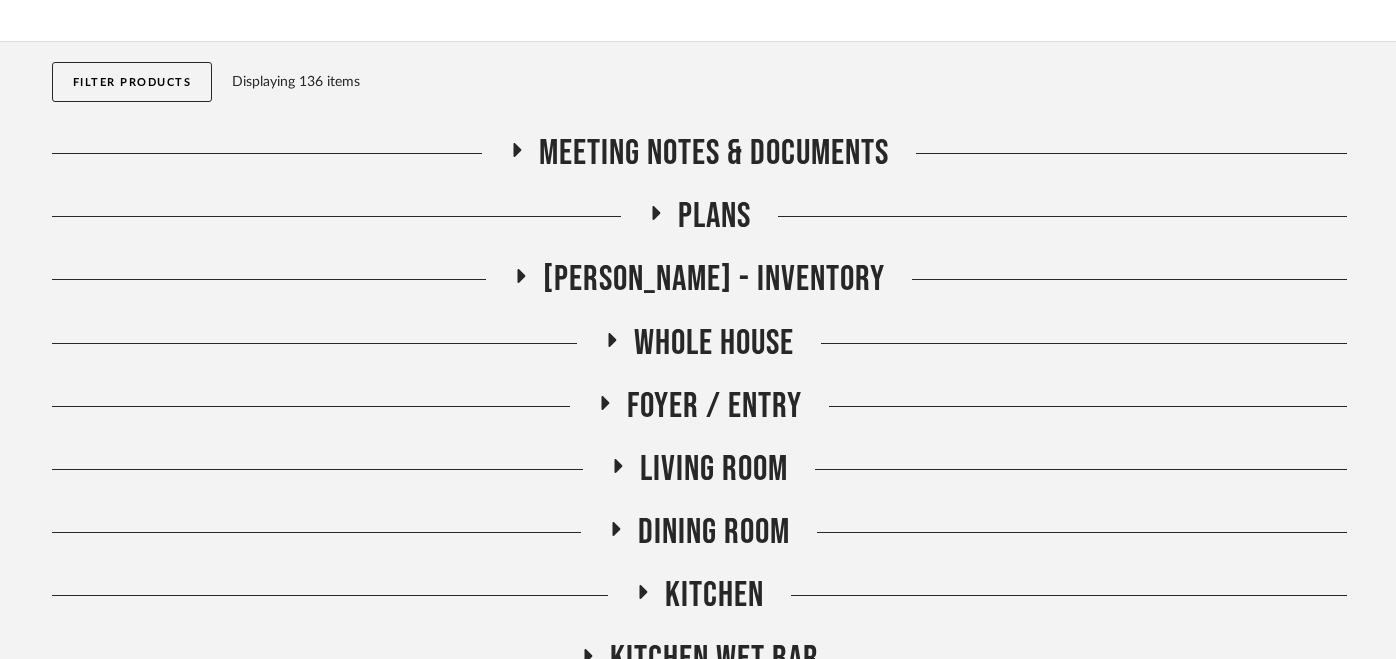 click on "Meeting notes & Documents" 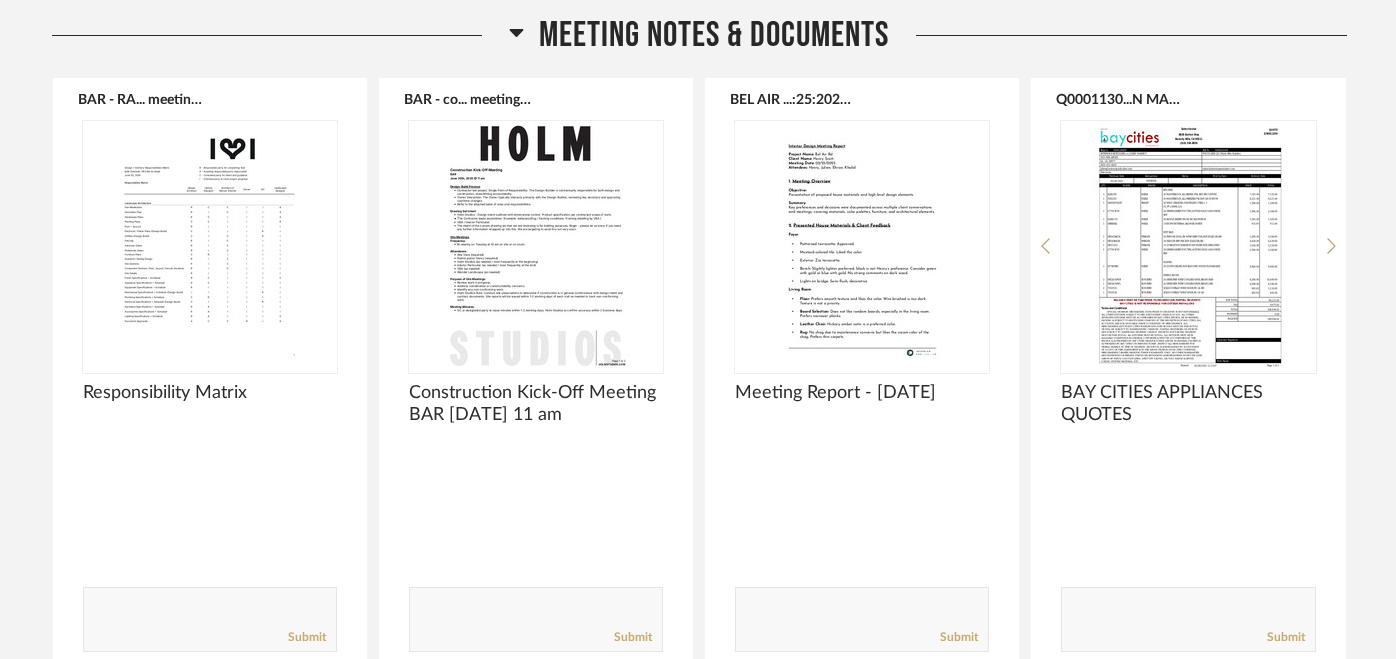 scroll, scrollTop: 537, scrollLeft: 0, axis: vertical 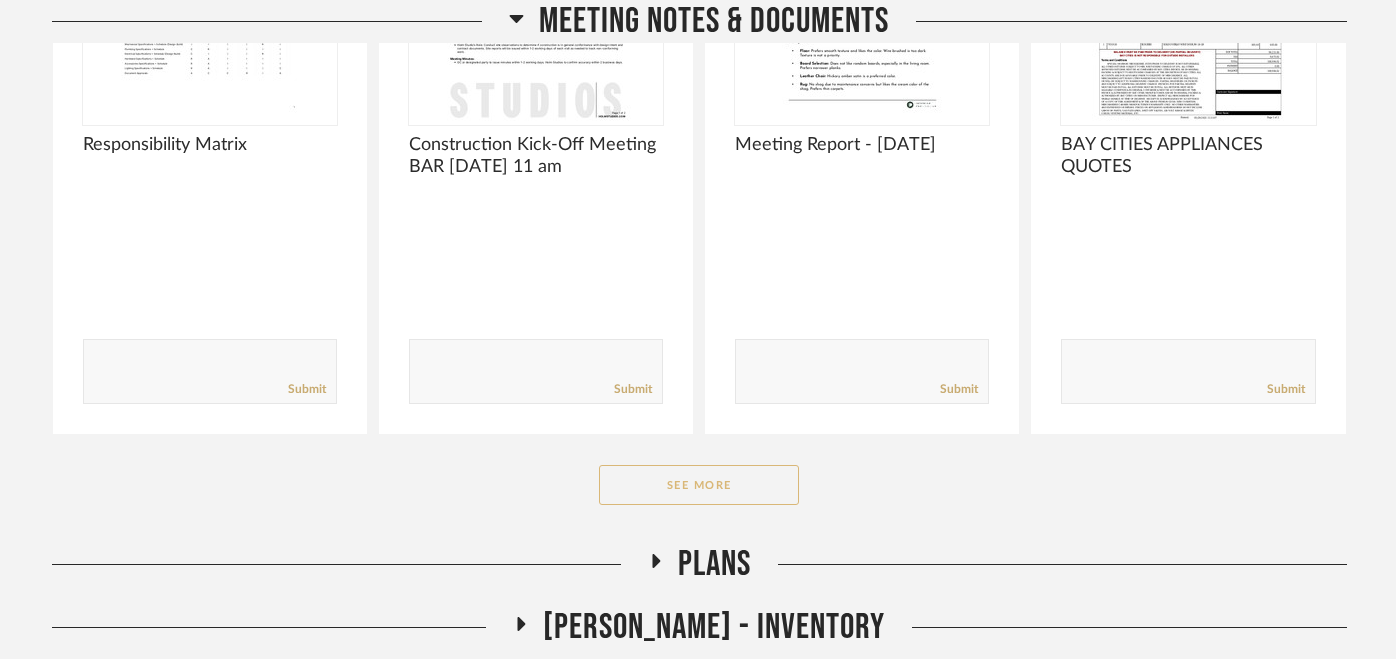 click on "See More" 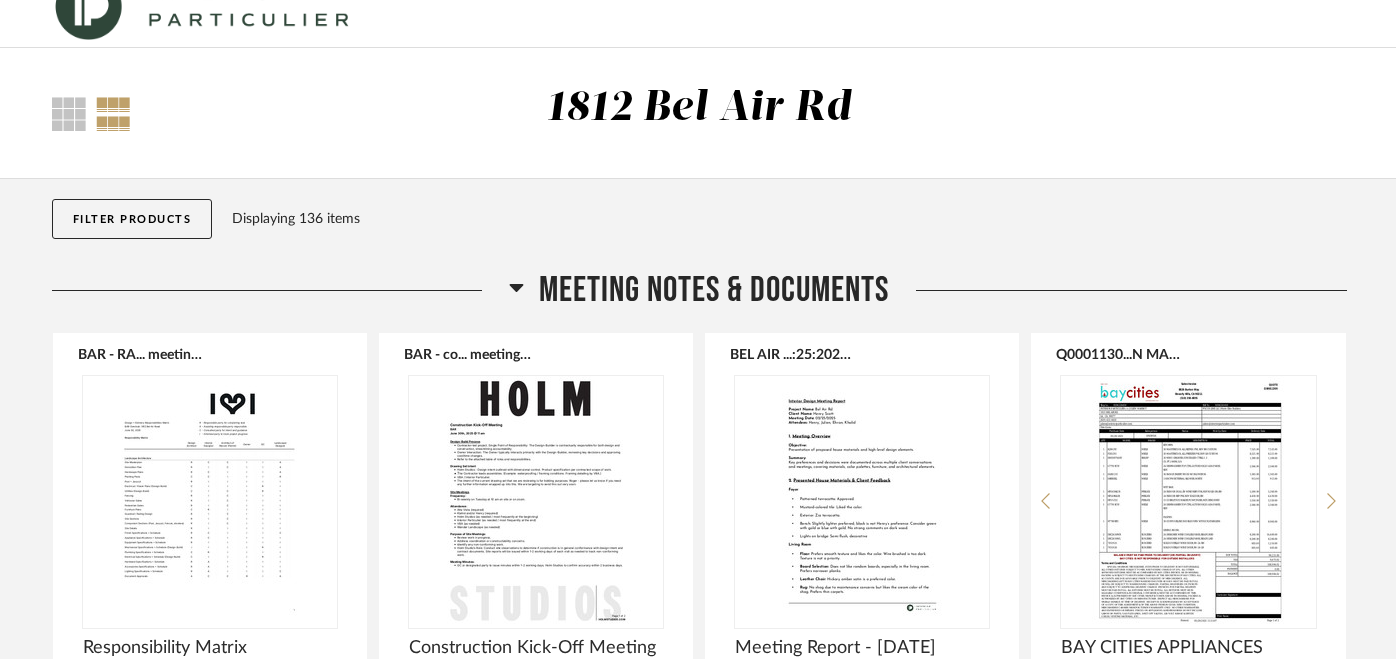 scroll, scrollTop: 33, scrollLeft: 0, axis: vertical 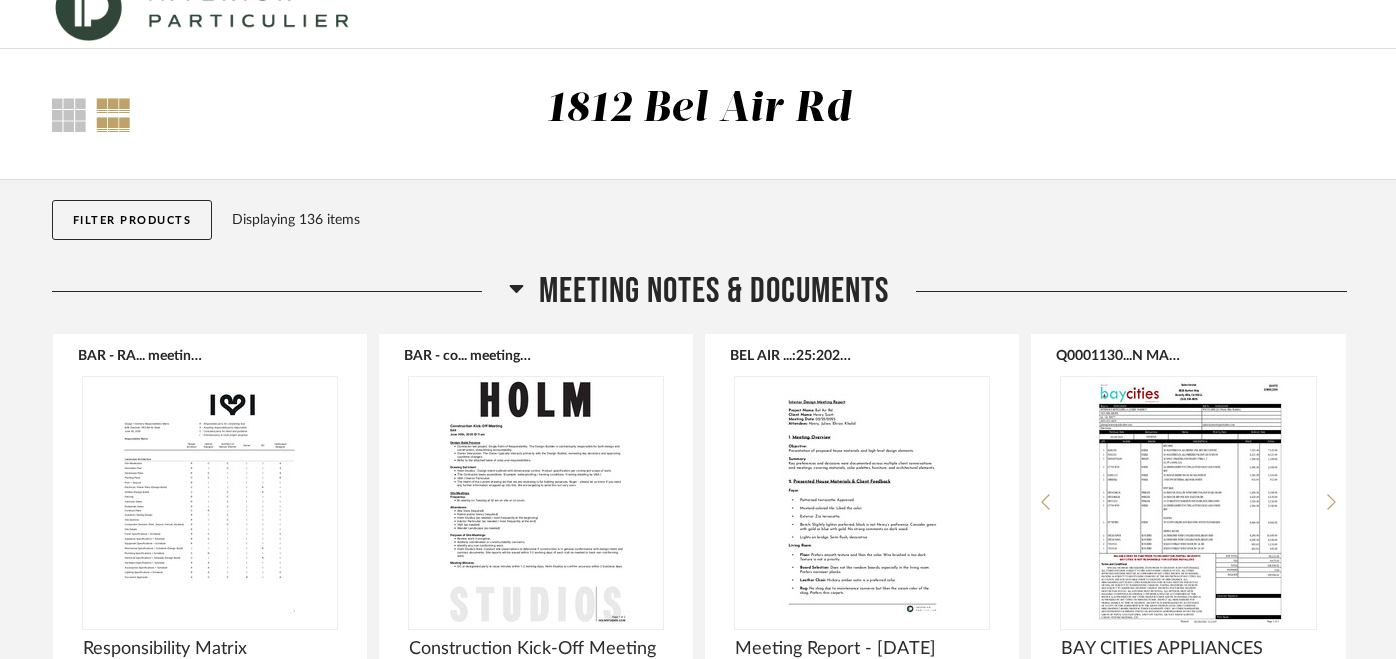 click on "Meeting notes & Documents" 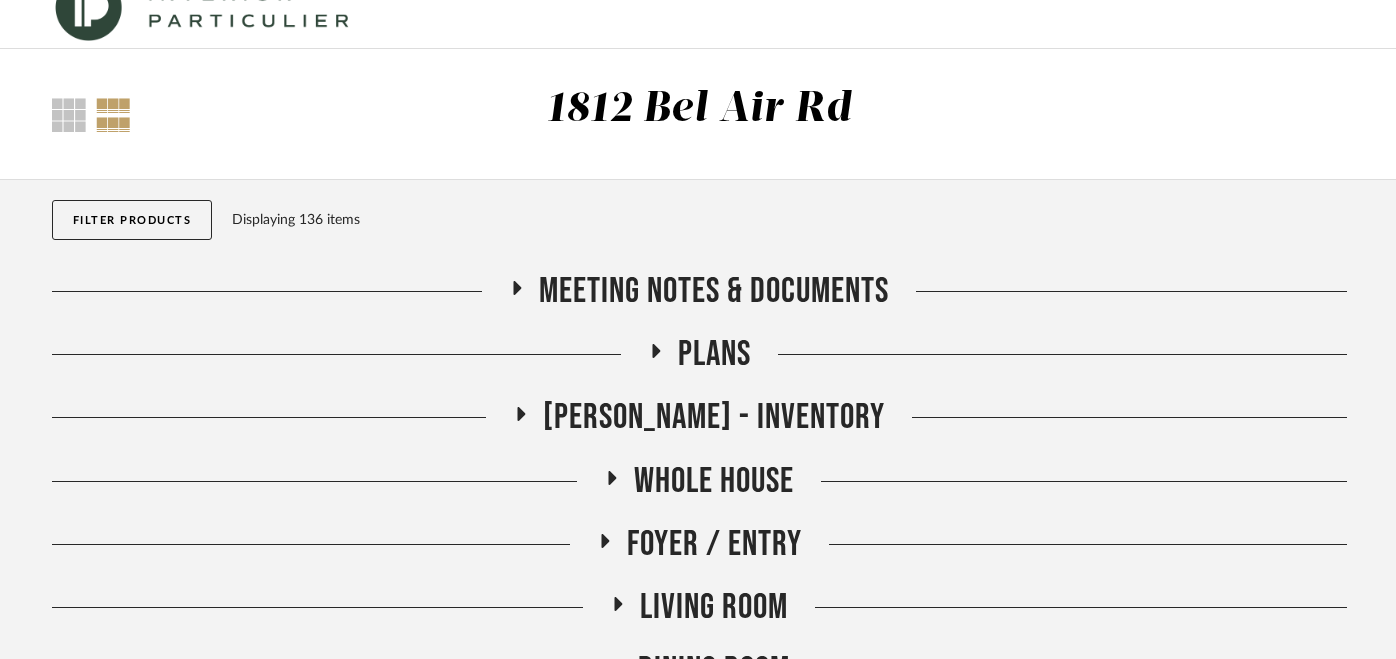 click on "Plans" 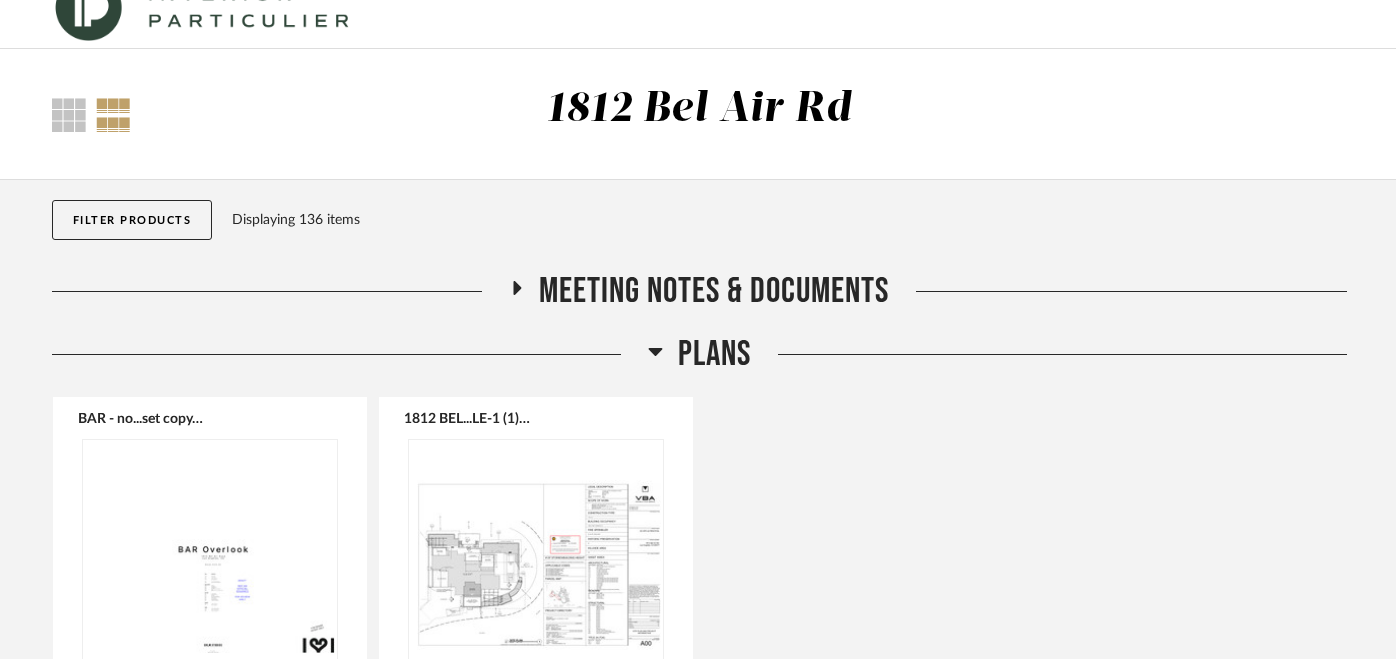 click on "Plans" 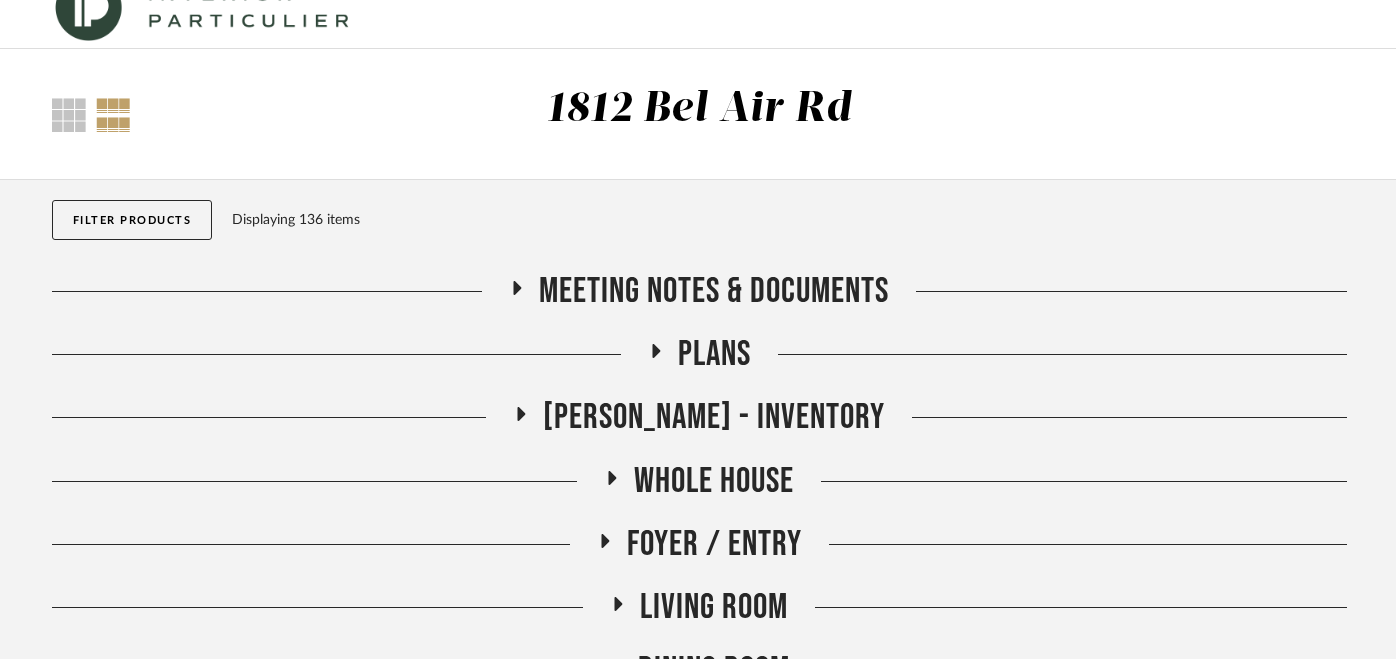 click on "[PERSON_NAME] - Inventory" 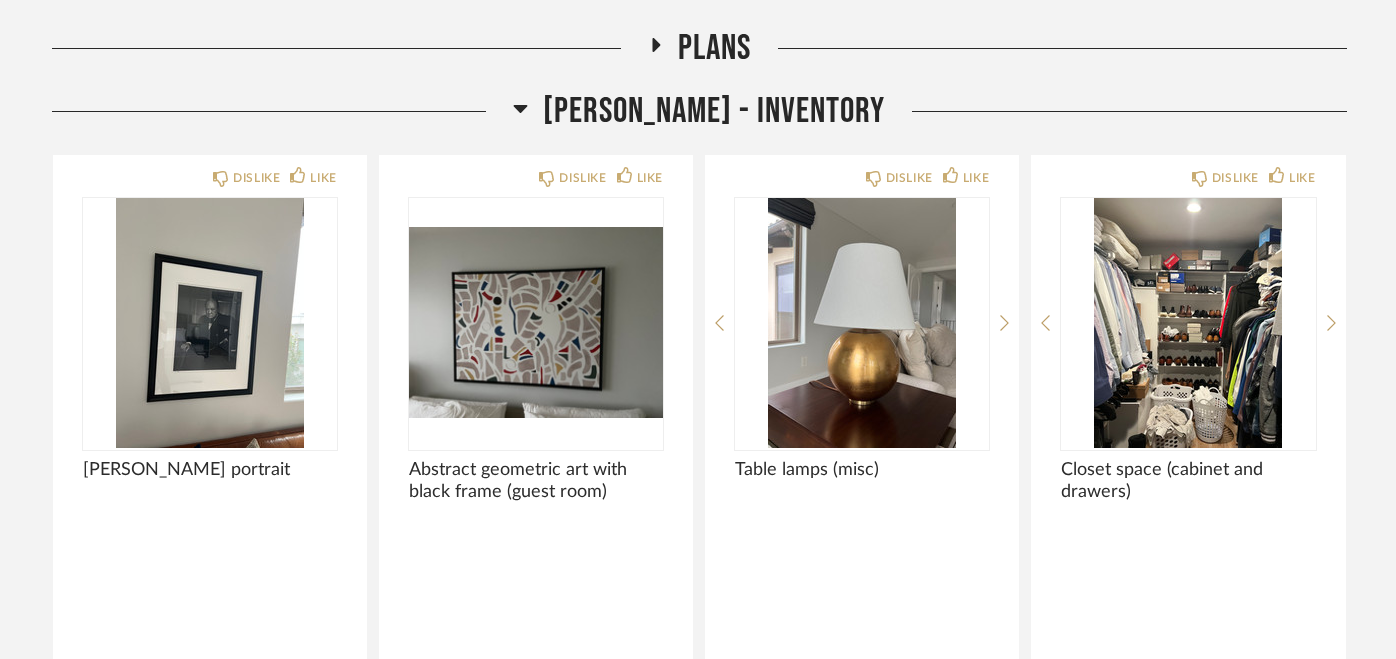 scroll, scrollTop: 340, scrollLeft: 0, axis: vertical 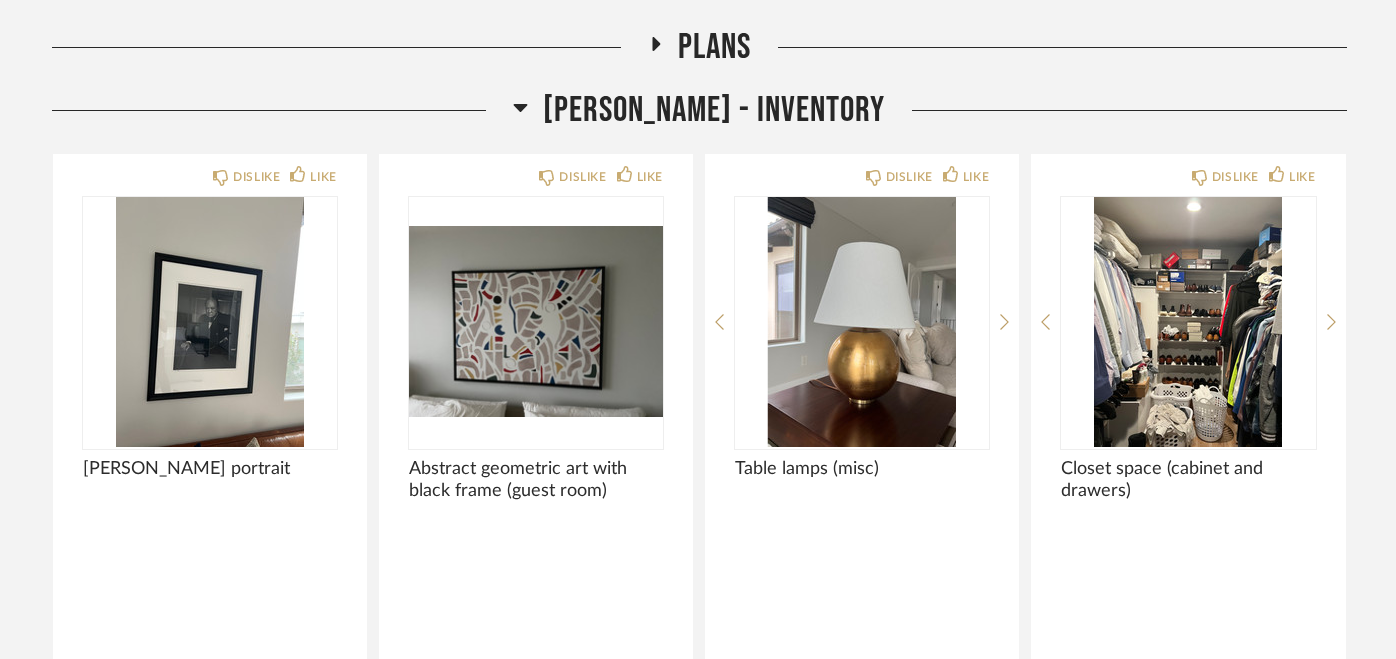 click on "[PERSON_NAME] - Inventory" 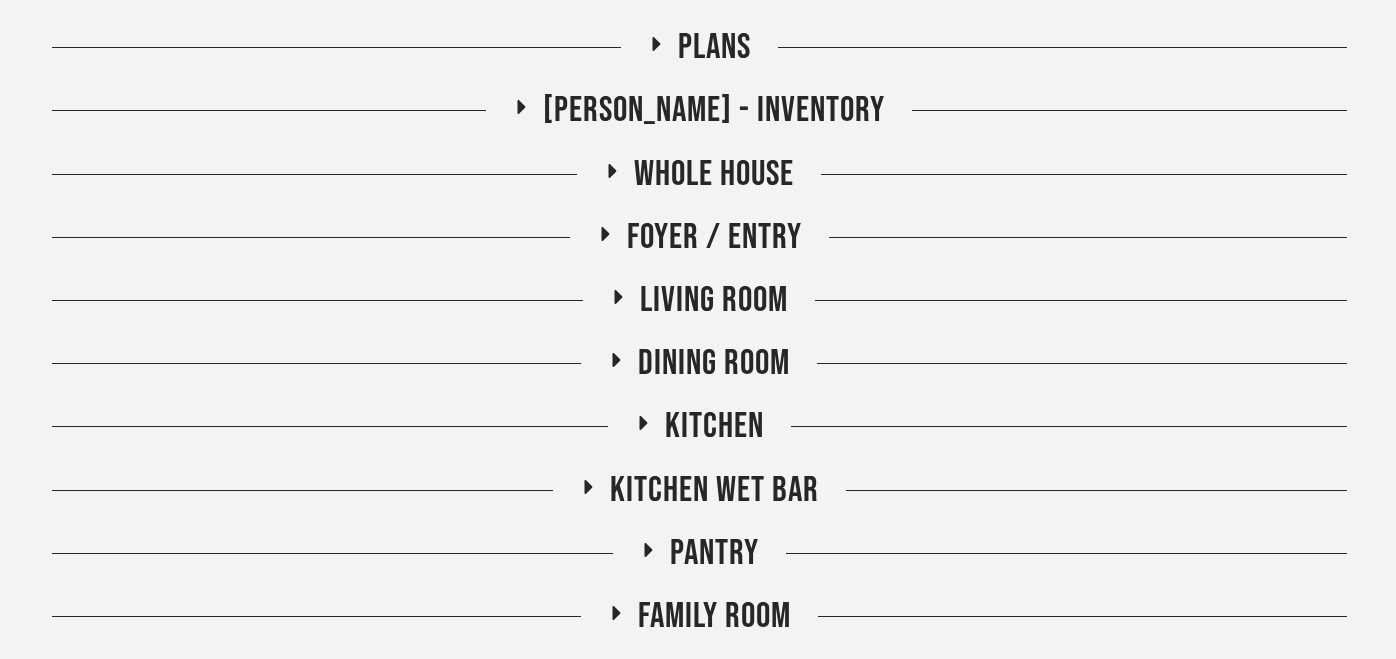 click on "Whole House" 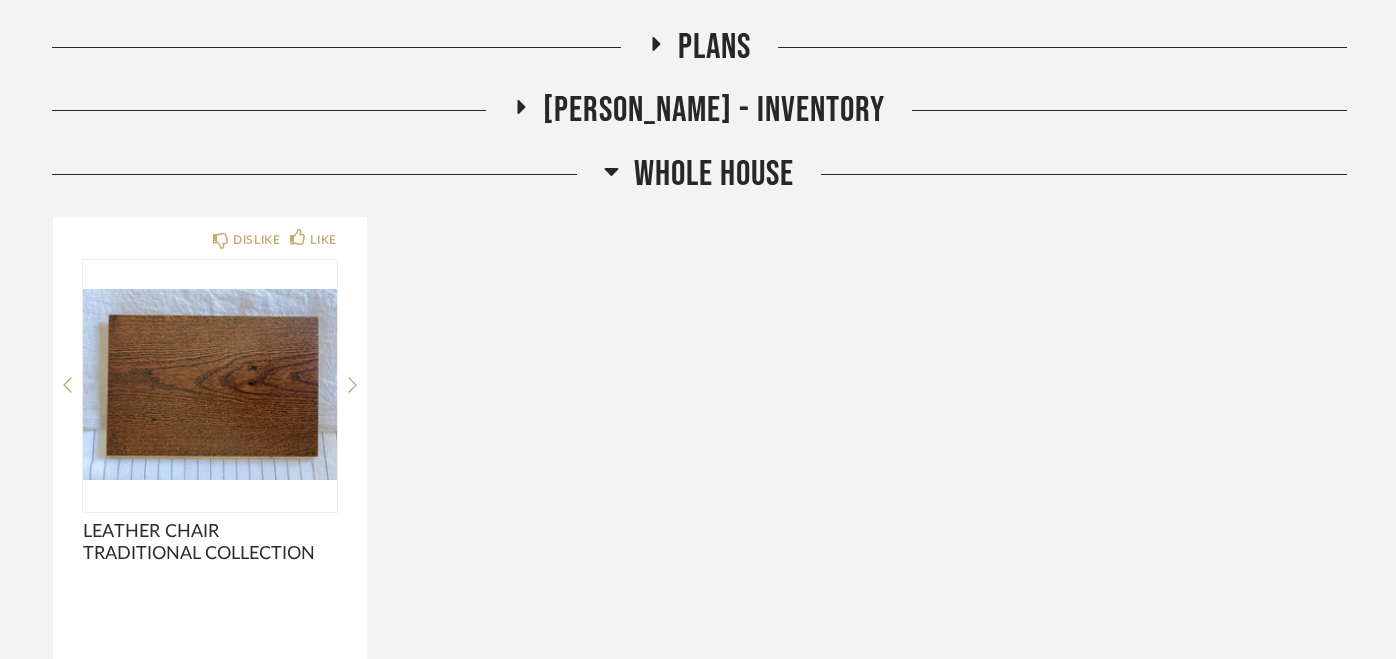click on "Whole House" 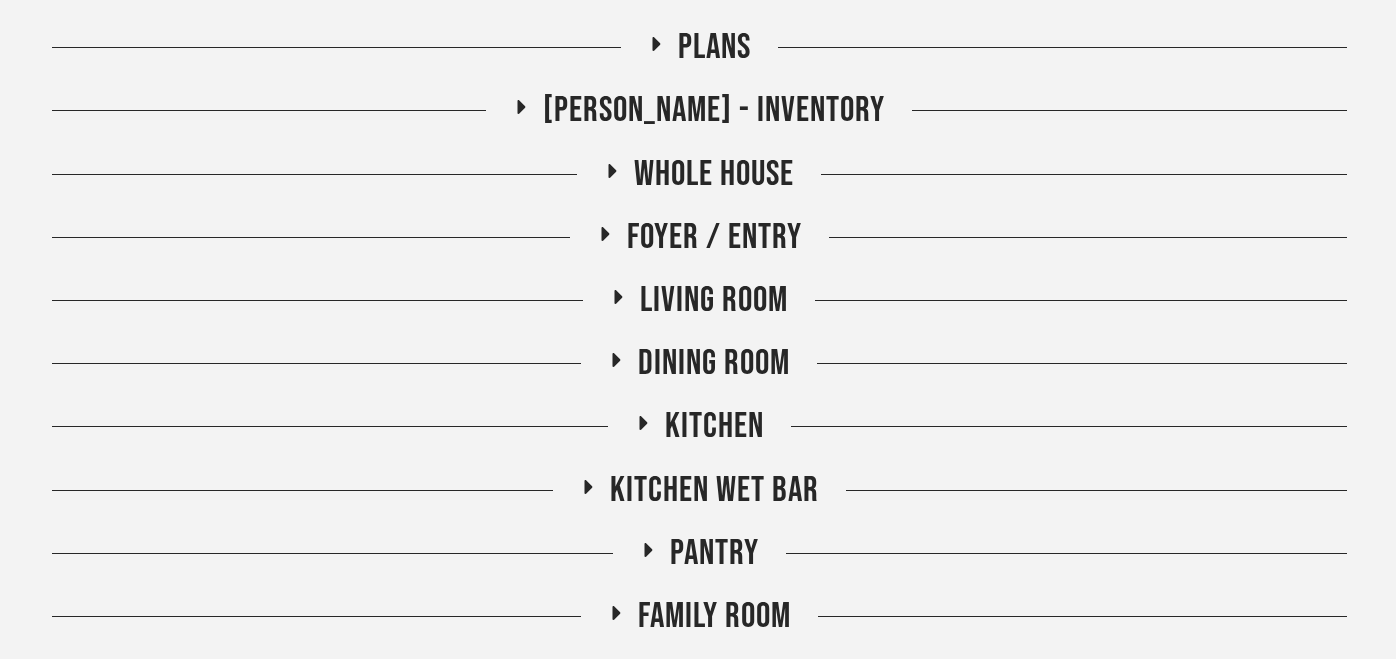 click on "Foyer / Entry" 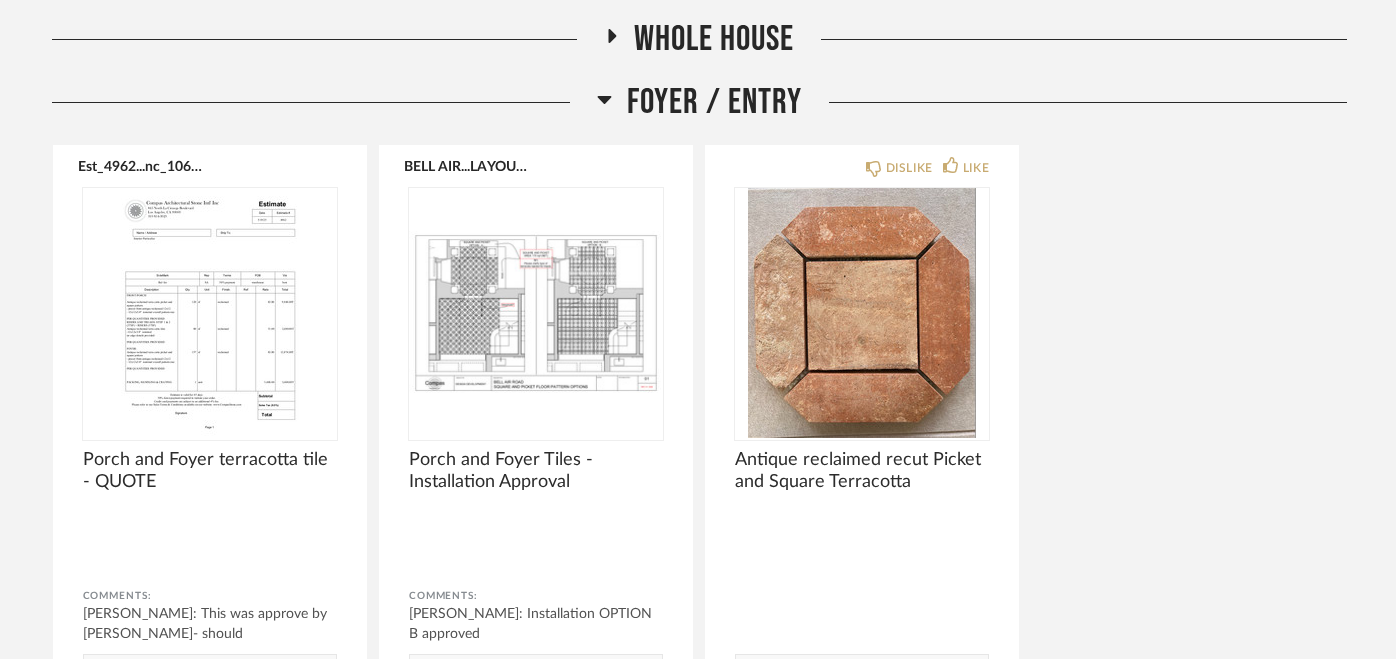 scroll, scrollTop: 476, scrollLeft: 0, axis: vertical 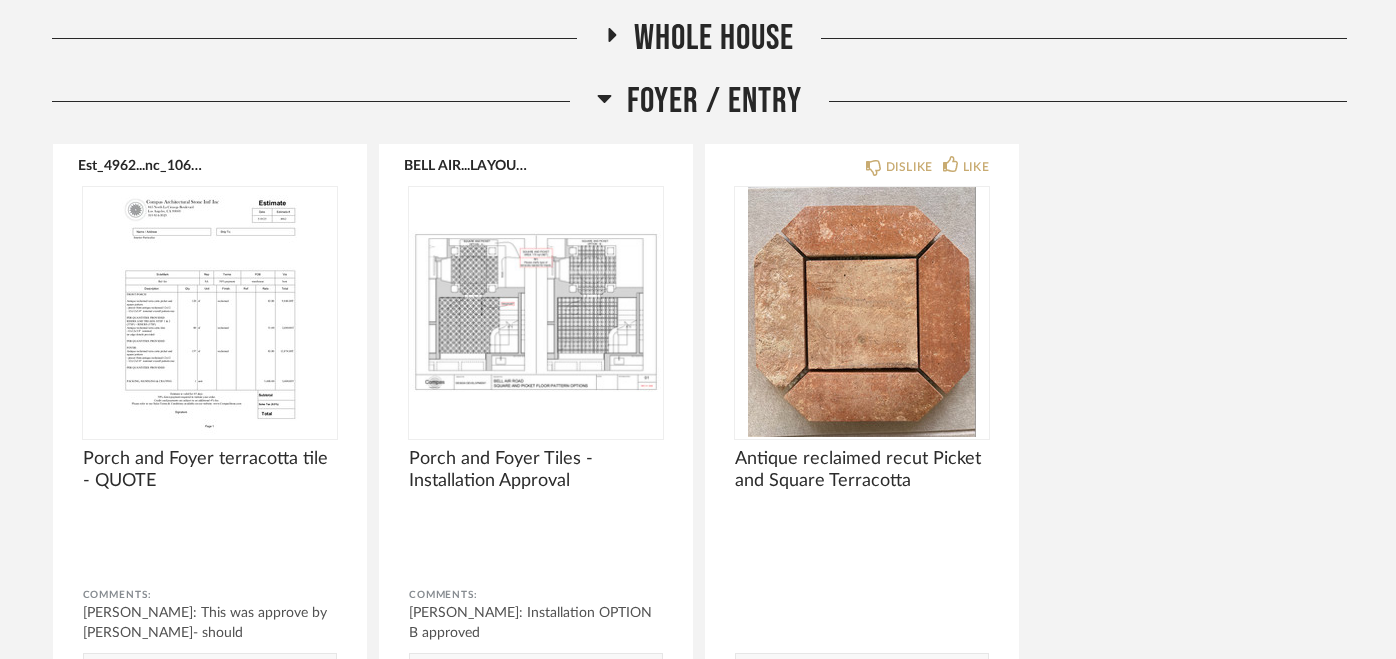 click on "Foyer / Entry" 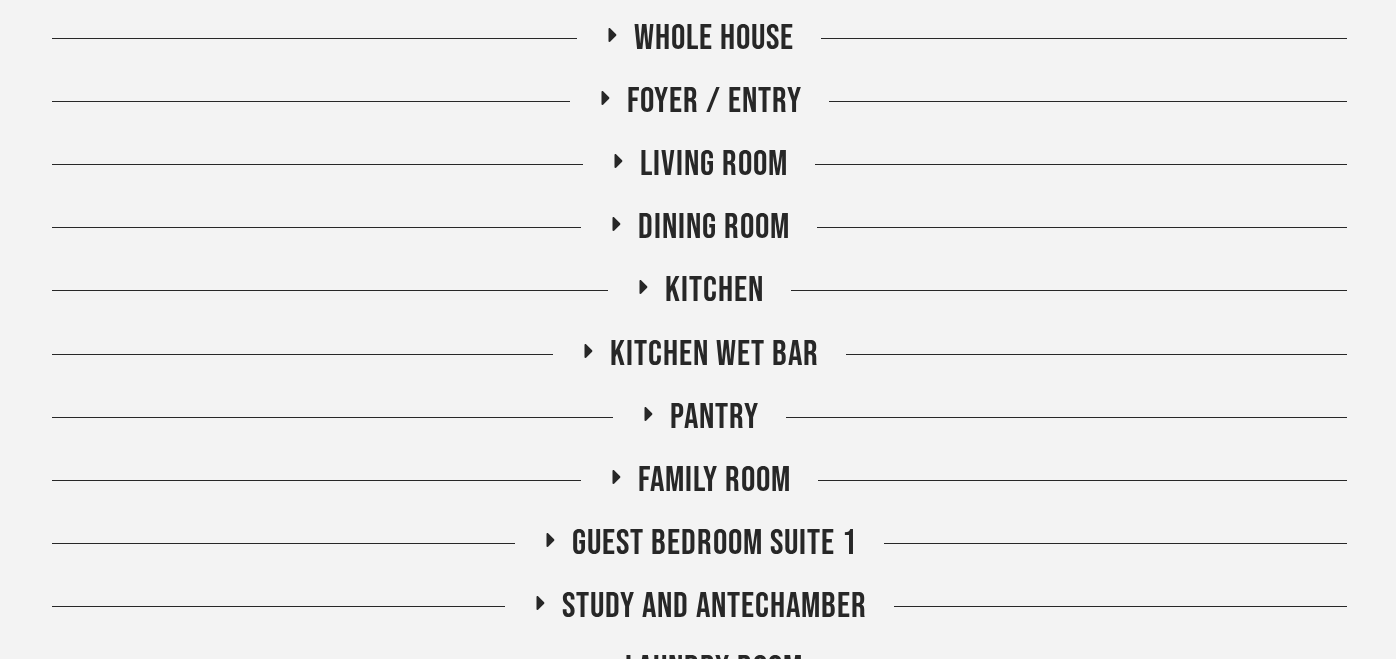 click on "Whole House" 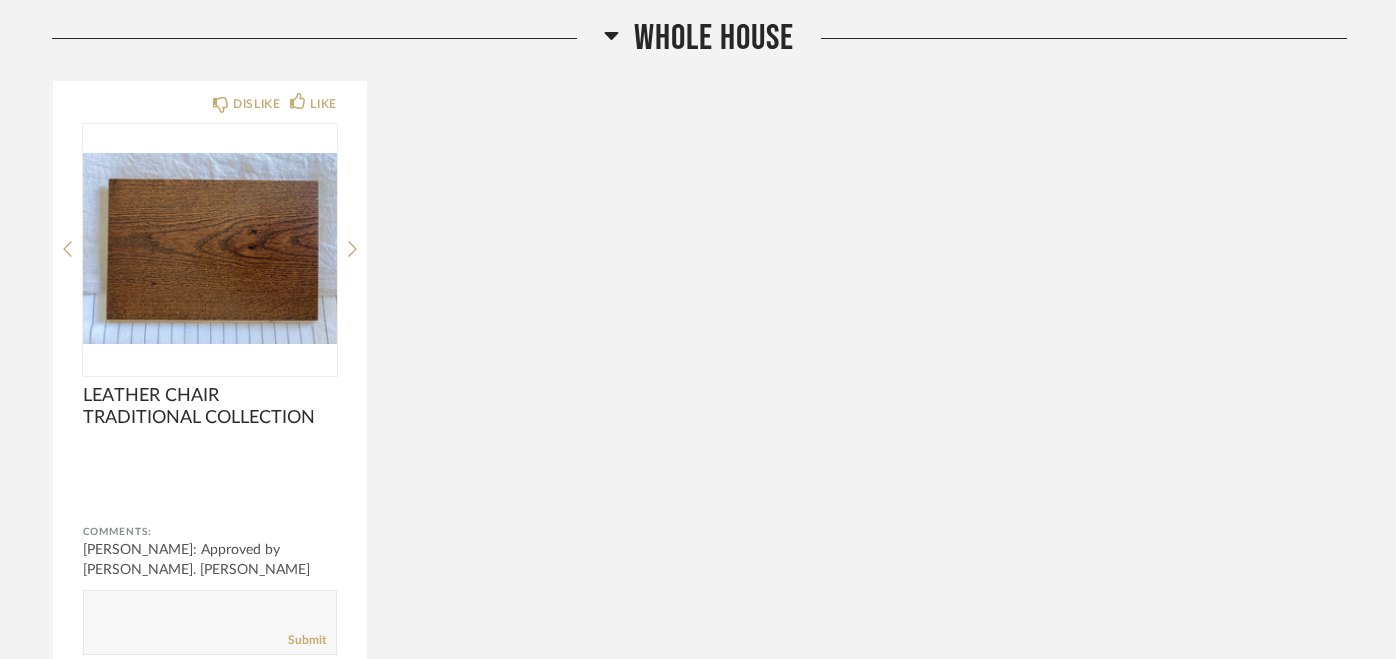 click on "Whole House" 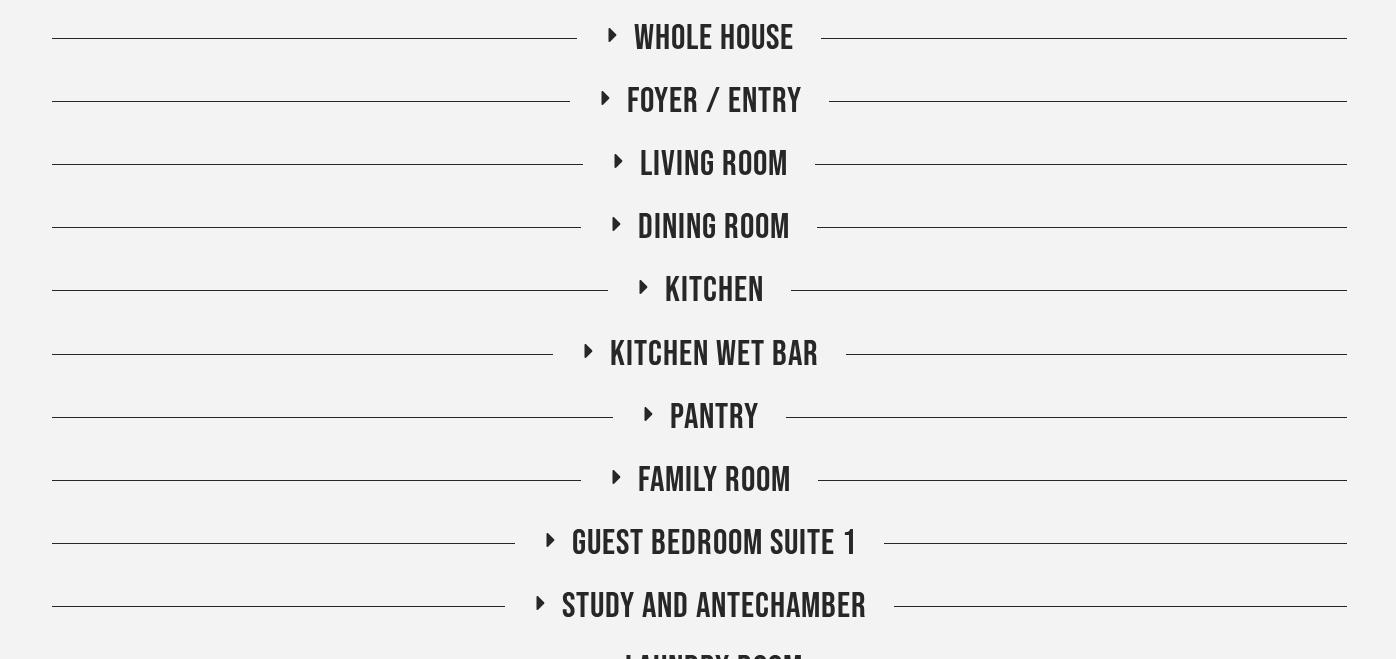 click on "Living Room" 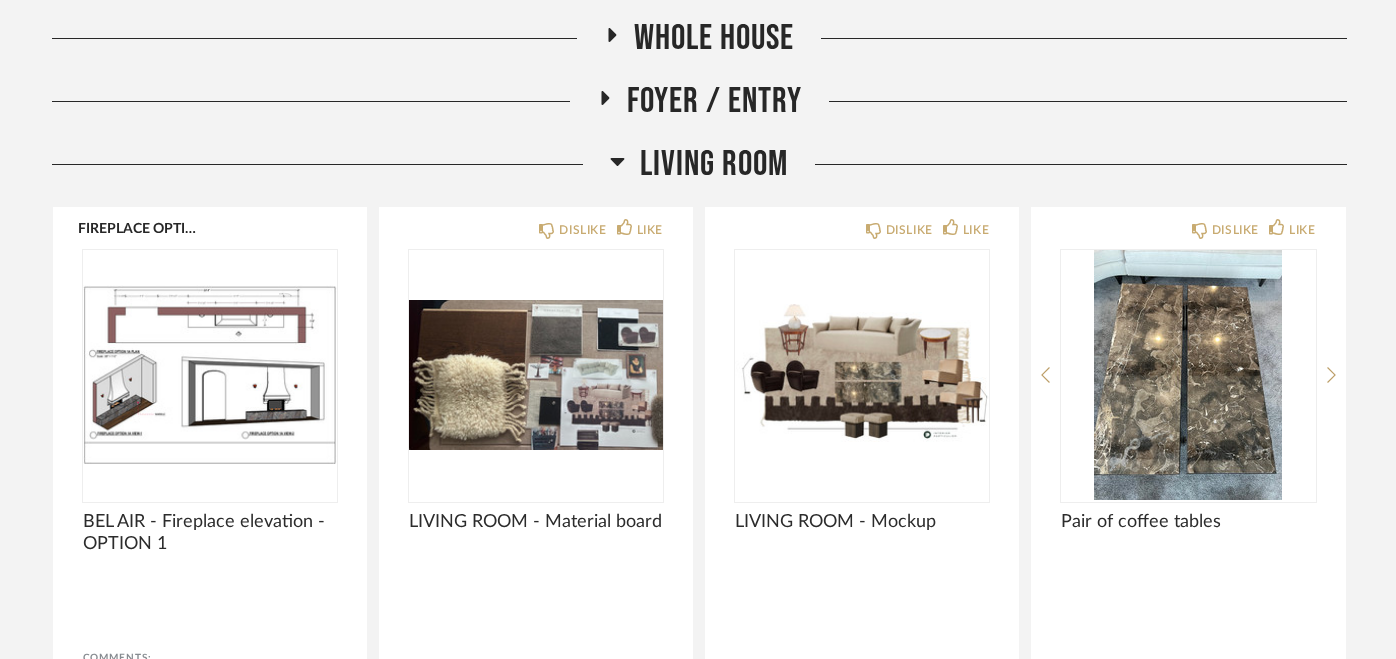 click on "FIREPLACE OPTION 1.pdf  BEL AIR - Fireplace elevation - OPTION 1 Comments: [PERSON_NAME]: Fireplace 1A approved by [PERSON_NAME]       Submit  DISLIKE LIKE LIVING ROOM - Material board Comments:       Submit  DISLIKE LIKE LIVING ROOM - Mockup Comments:       Submit  DISLIKE LIKE Pair of coffee tables Comments:       Submit" 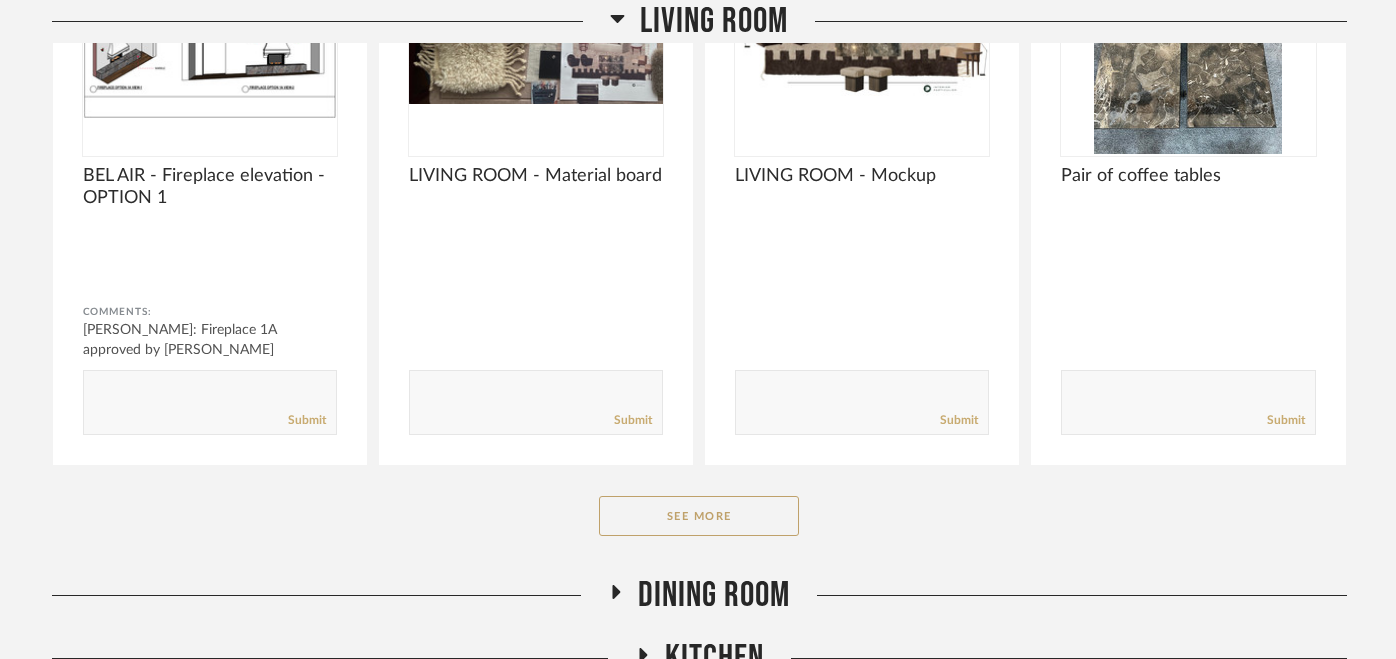 scroll, scrollTop: 850, scrollLeft: 0, axis: vertical 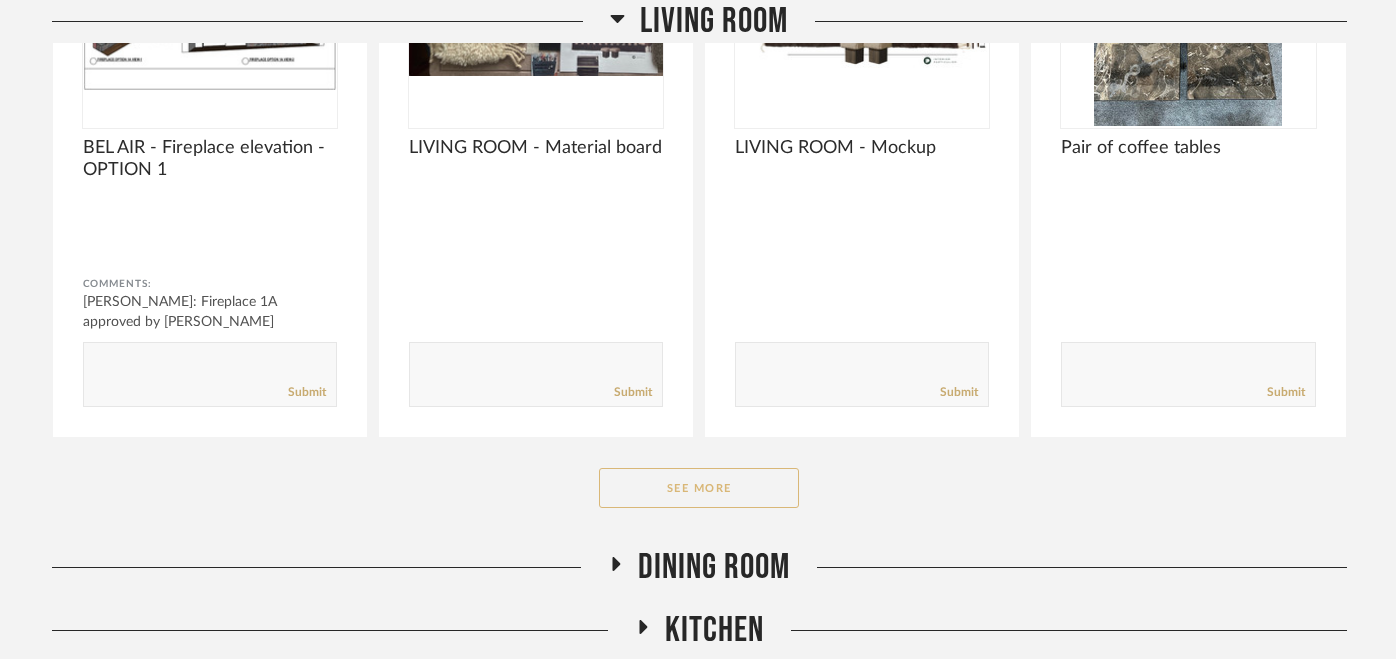 click on "See More" 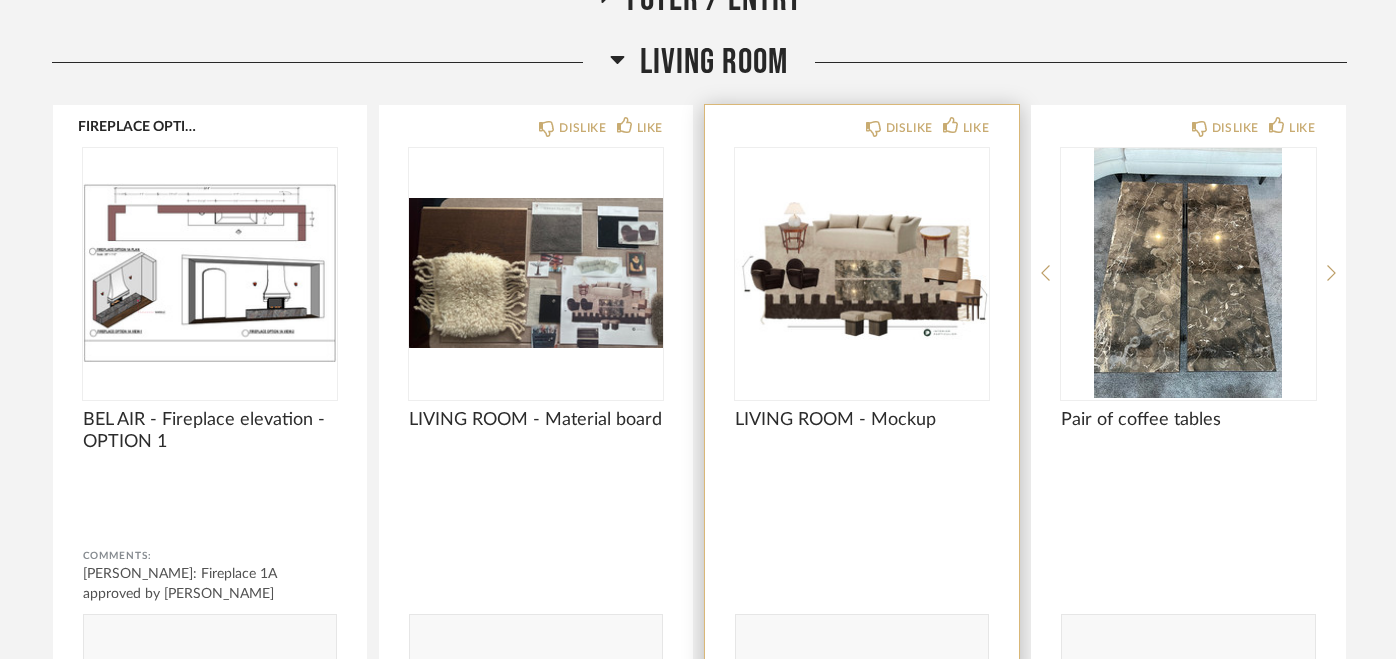 scroll, scrollTop: 593, scrollLeft: 0, axis: vertical 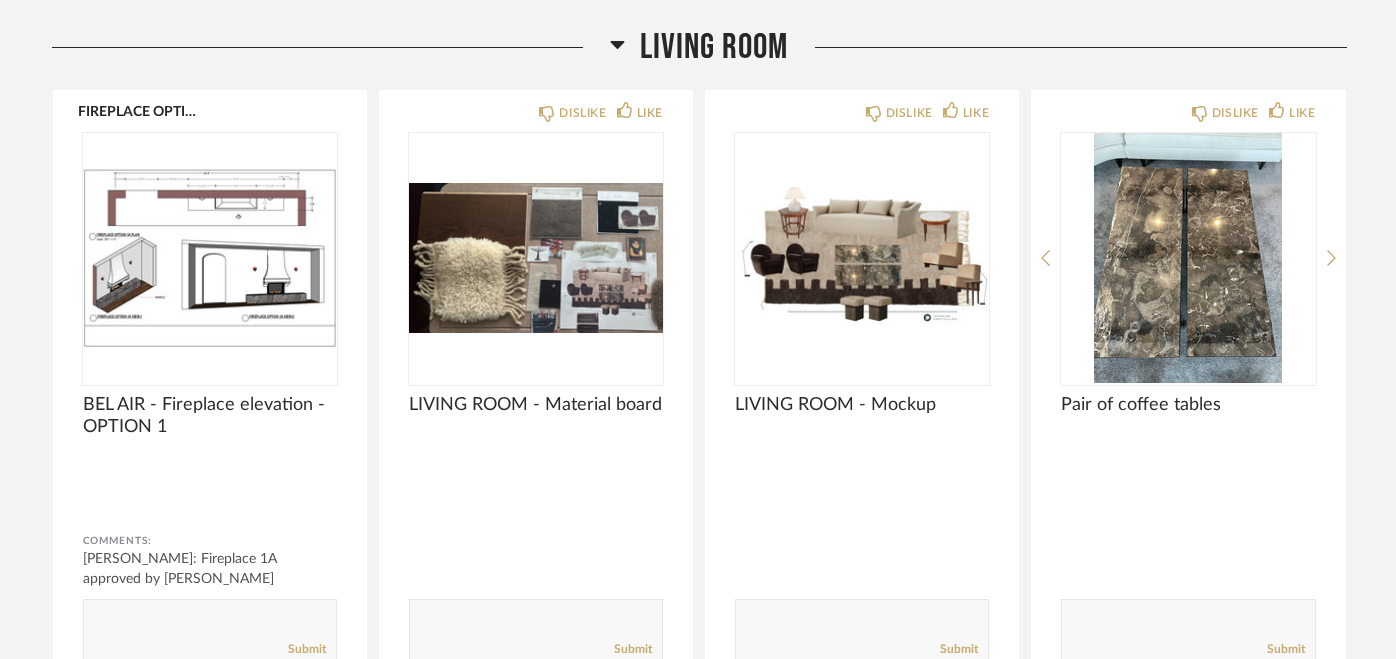 click on "Living Room" 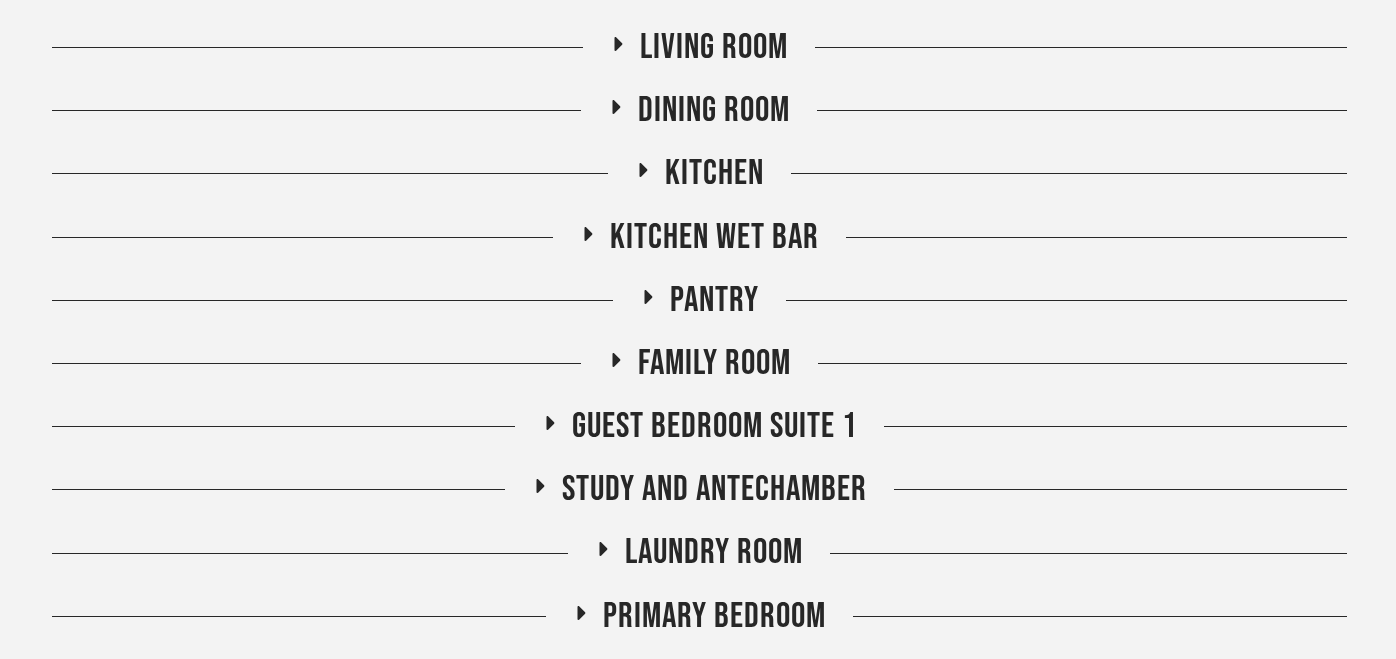 click on "Dining Room" 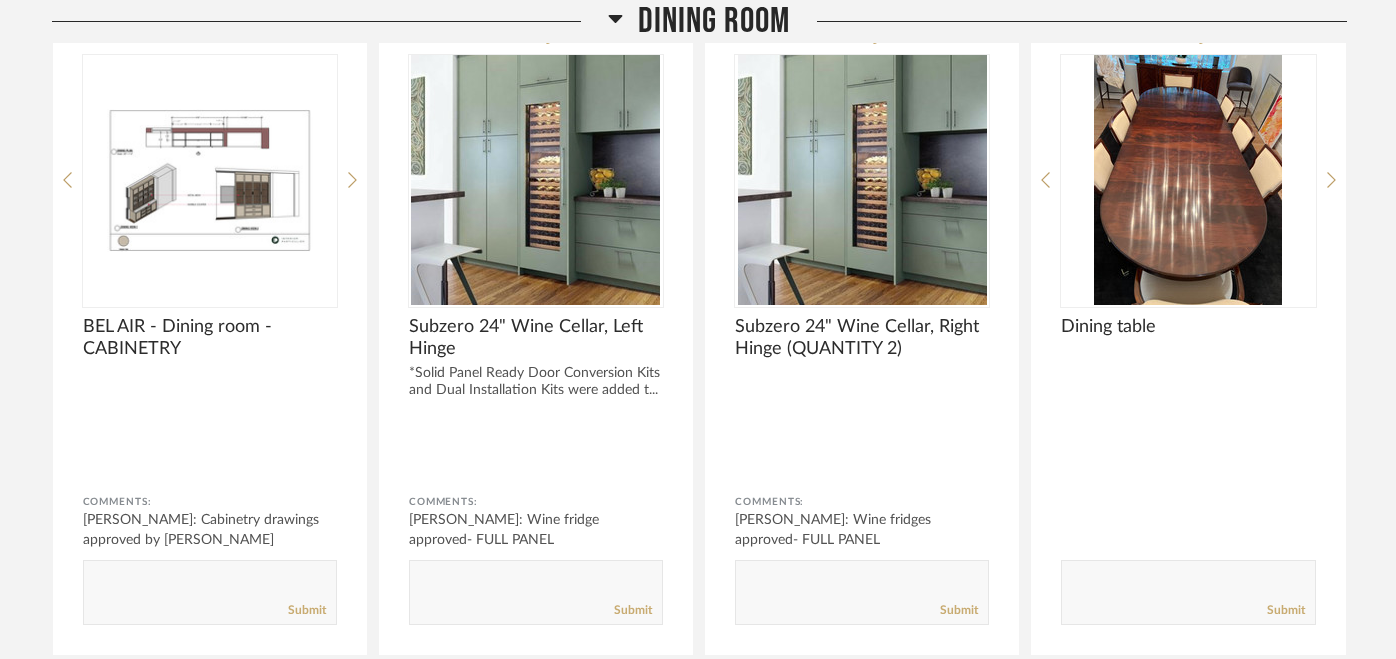 scroll, scrollTop: 574, scrollLeft: 0, axis: vertical 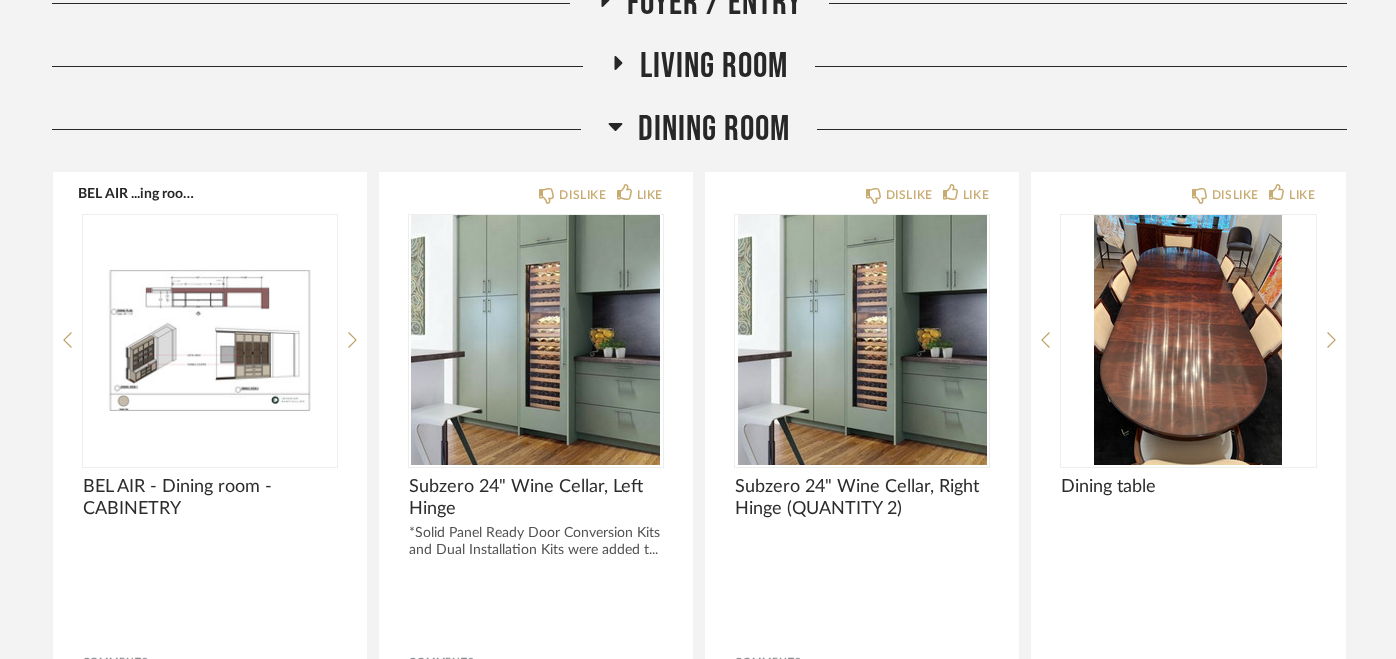 click on "Dining Room" 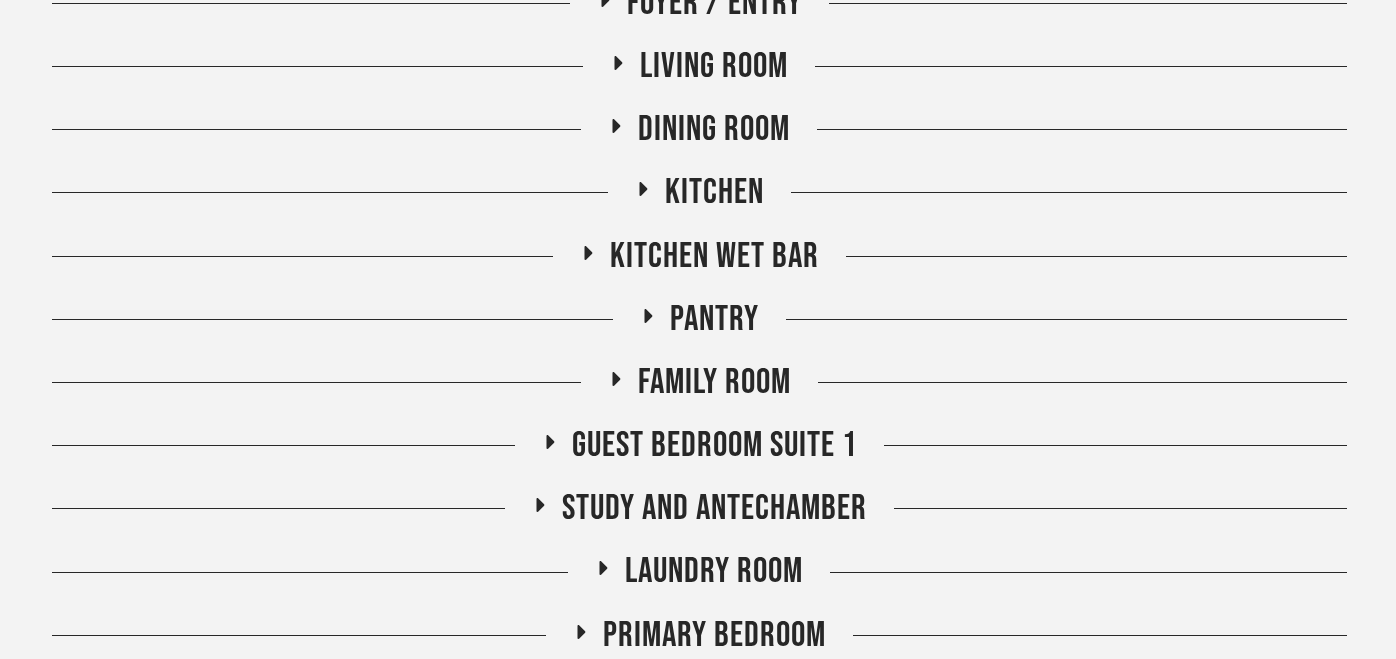 click on "Kitchen" 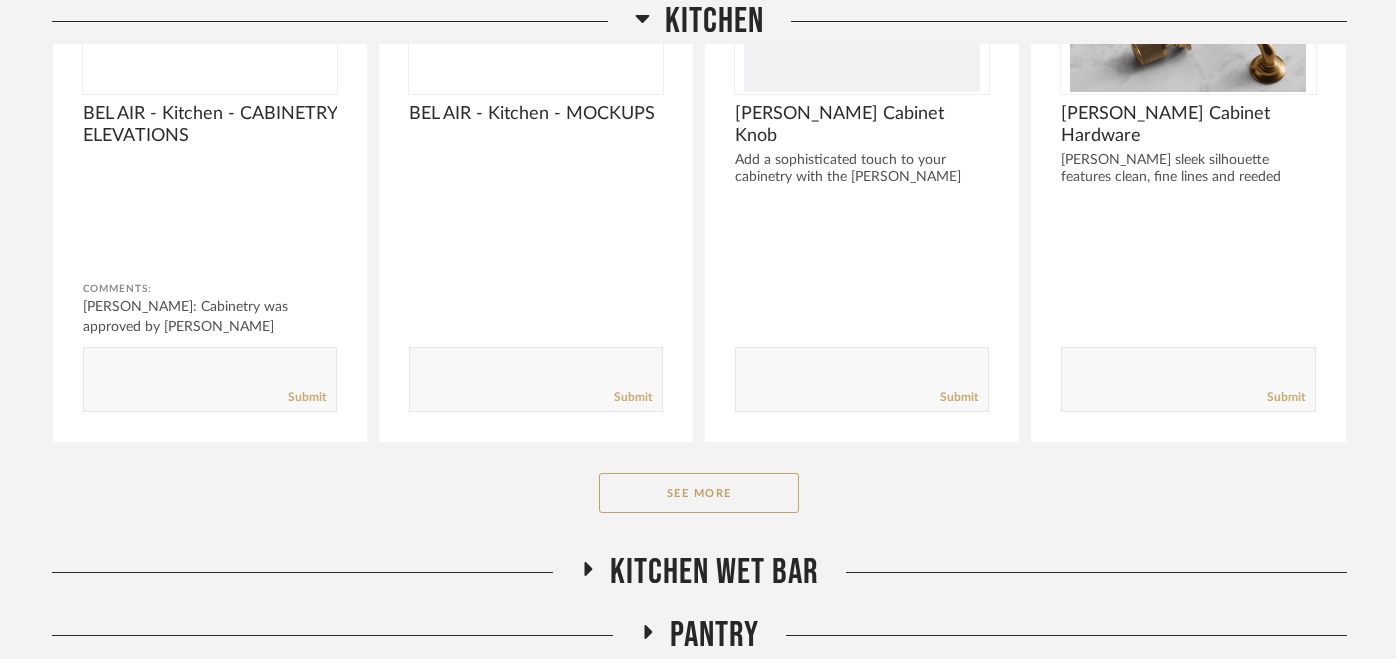 scroll, scrollTop: 1012, scrollLeft: 0, axis: vertical 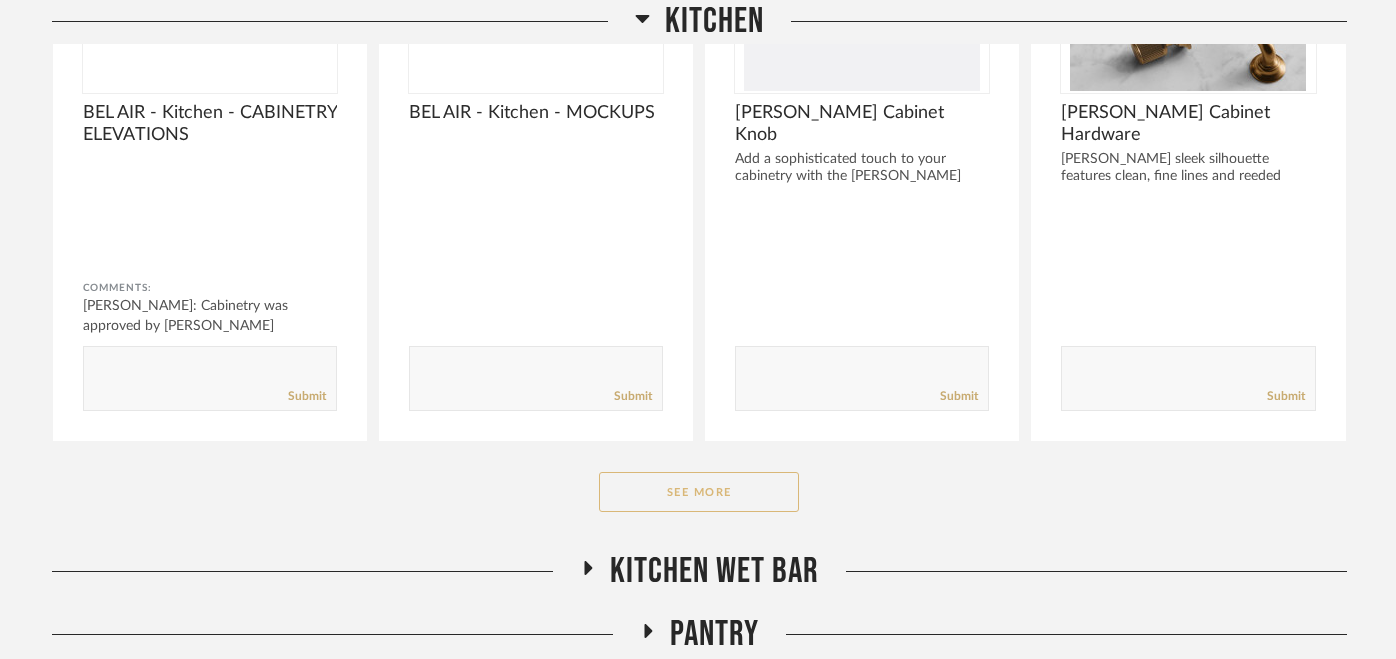 click on "See More" 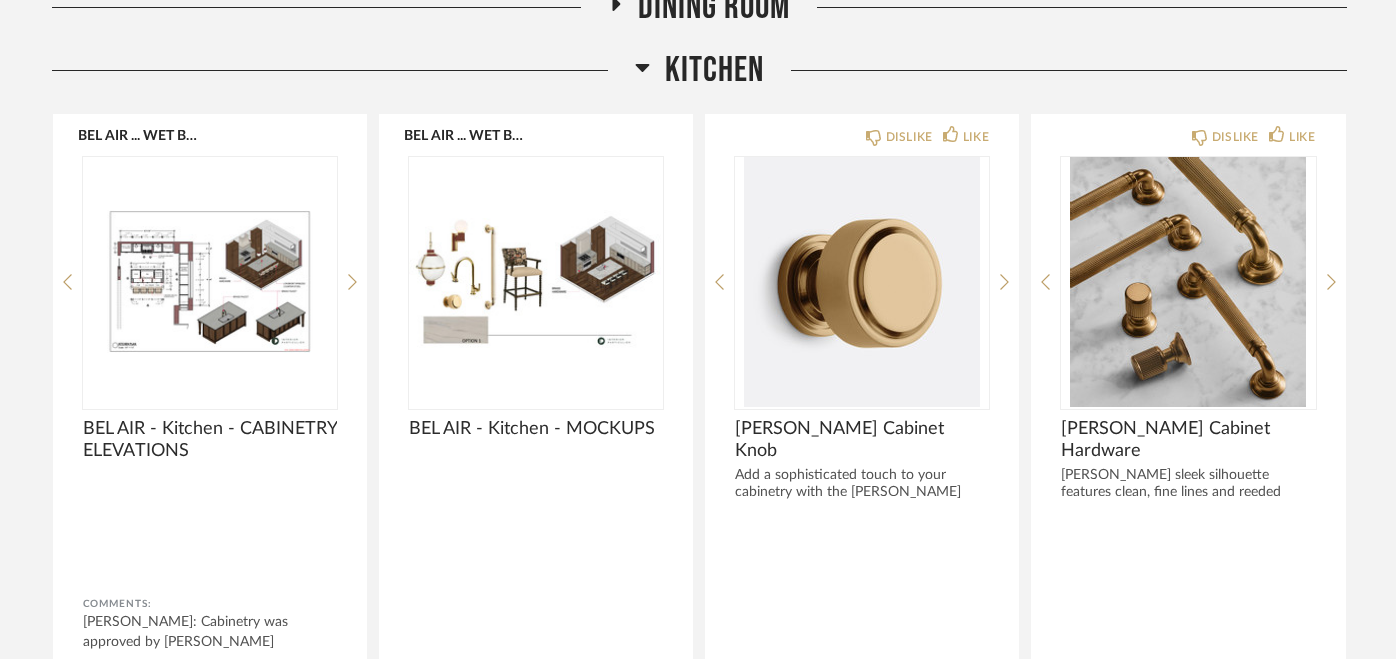 scroll, scrollTop: 516, scrollLeft: 0, axis: vertical 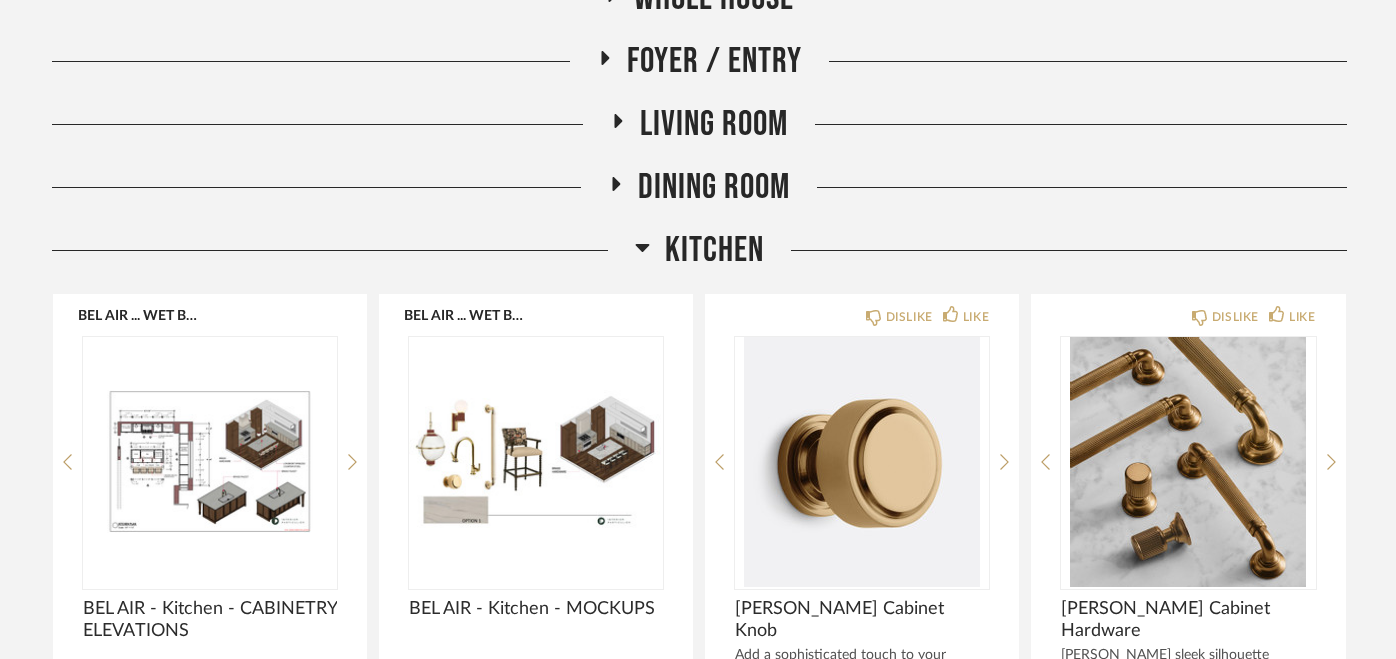 click on "Kitchen" 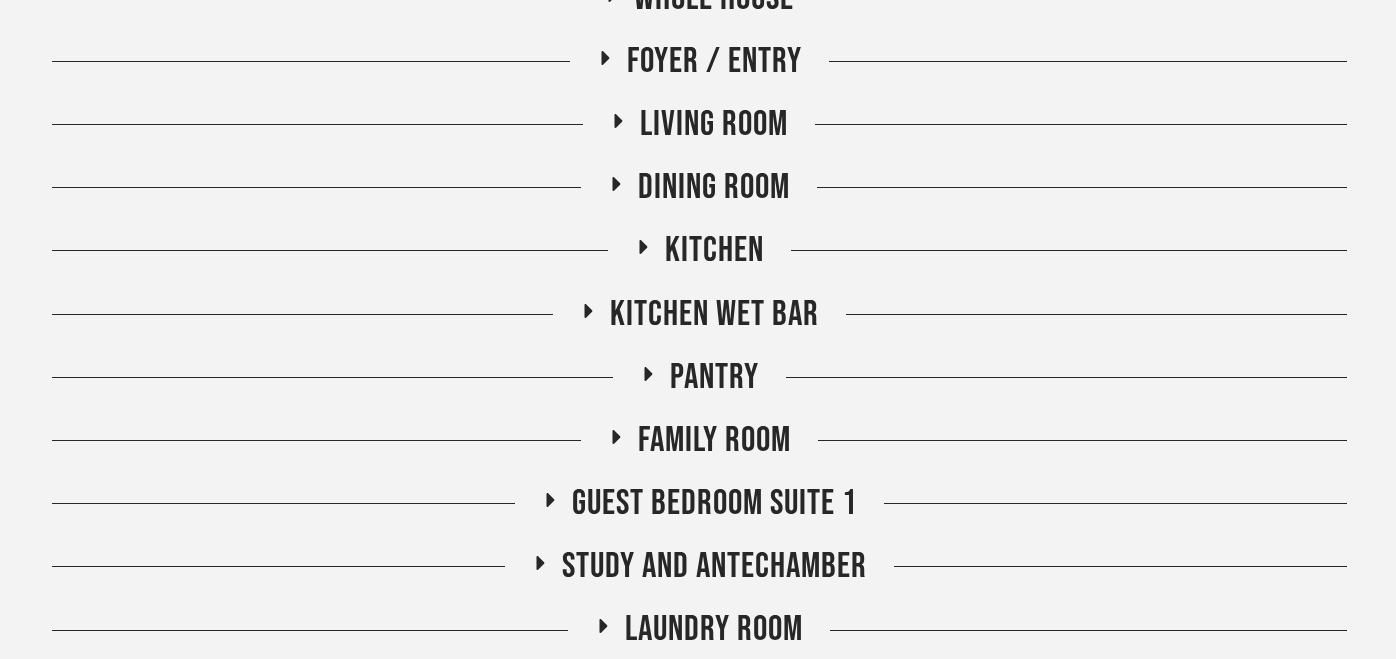 click on "Kitchen" 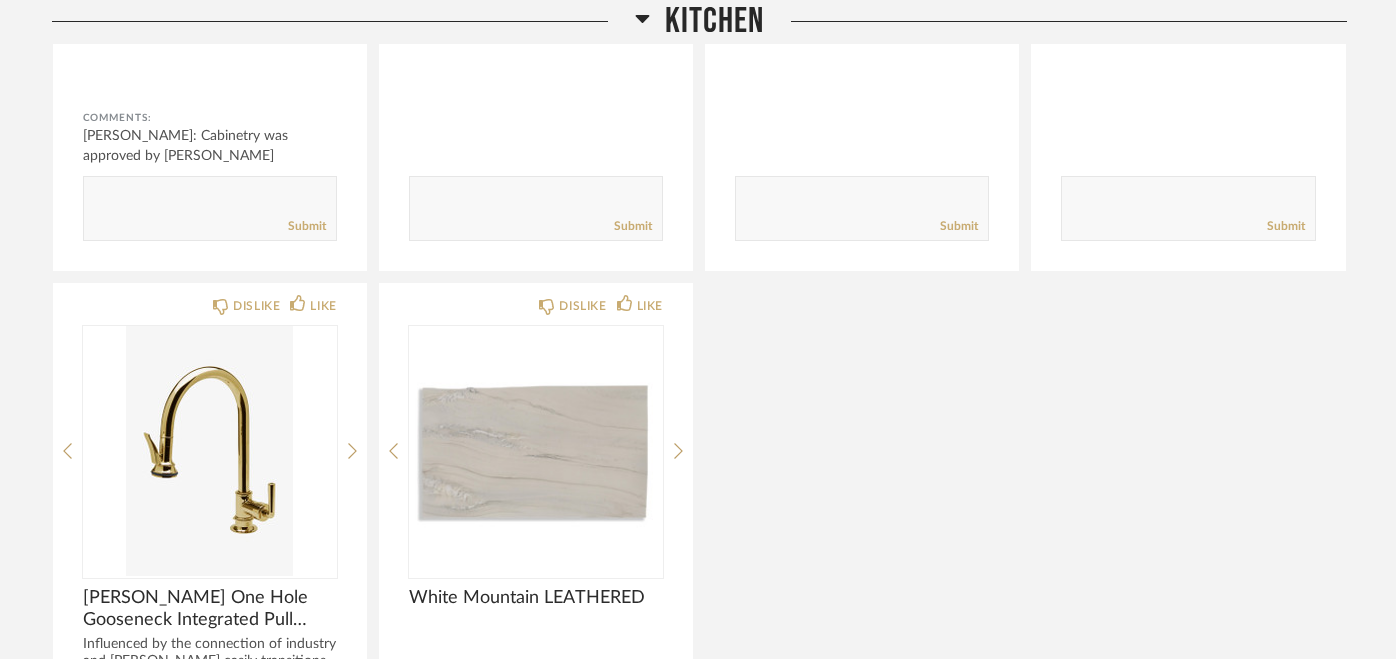scroll, scrollTop: 1207, scrollLeft: 0, axis: vertical 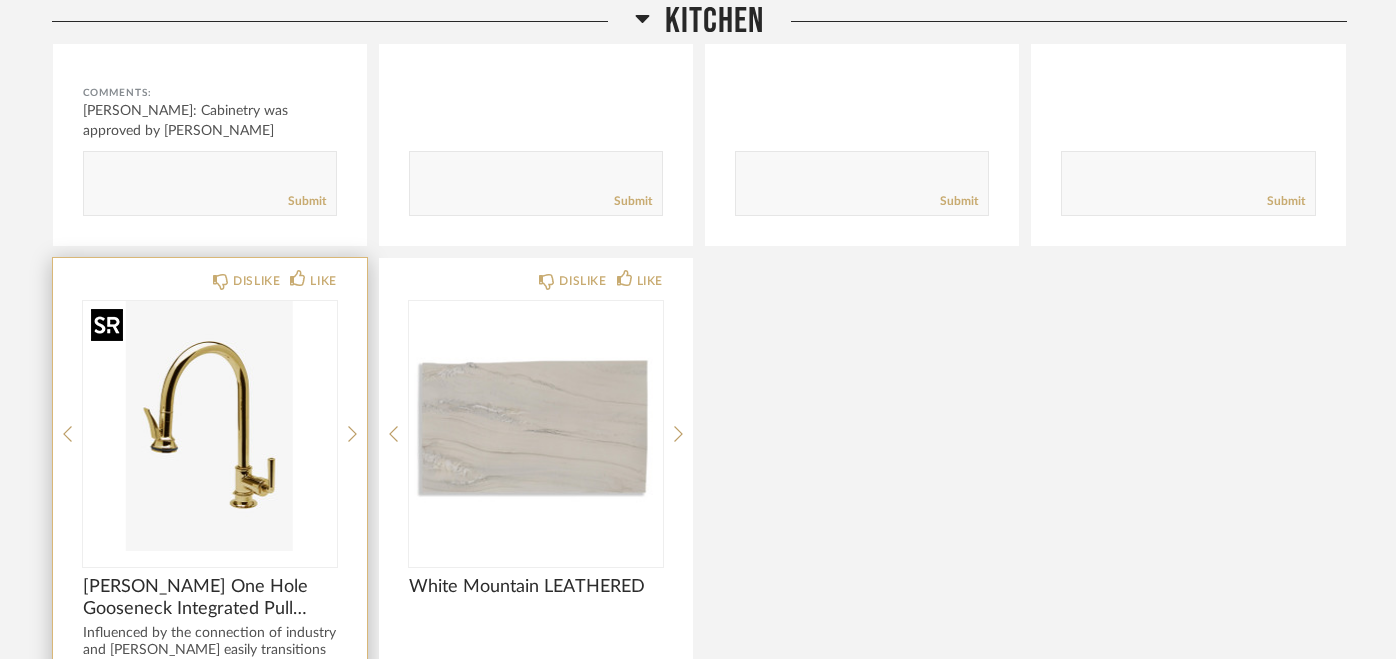 click 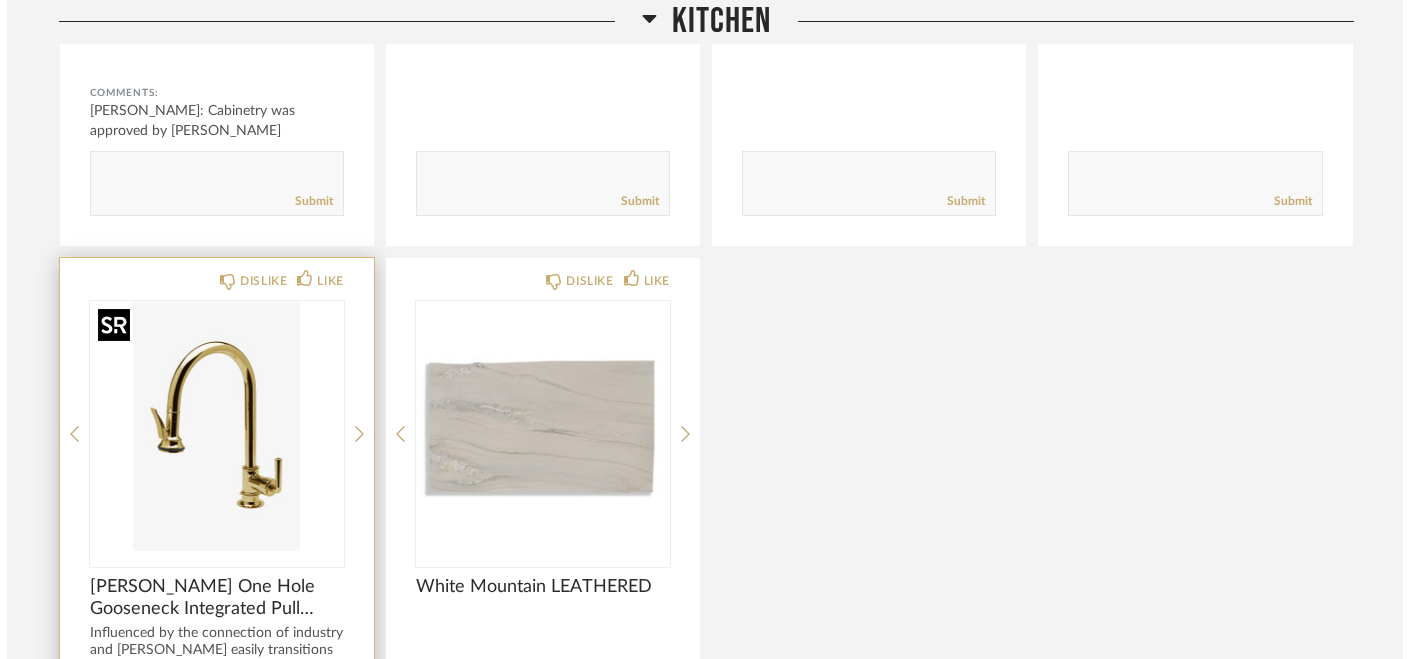 scroll, scrollTop: 0, scrollLeft: 0, axis: both 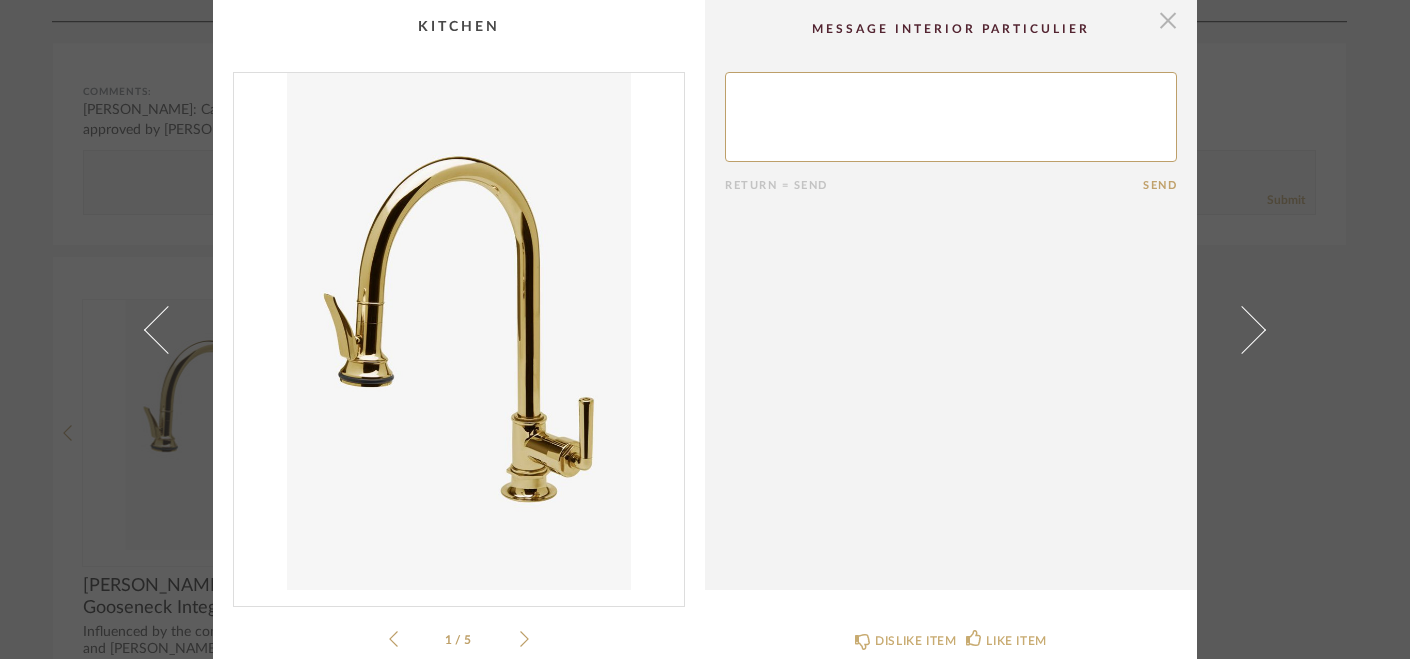 click at bounding box center [1168, 20] 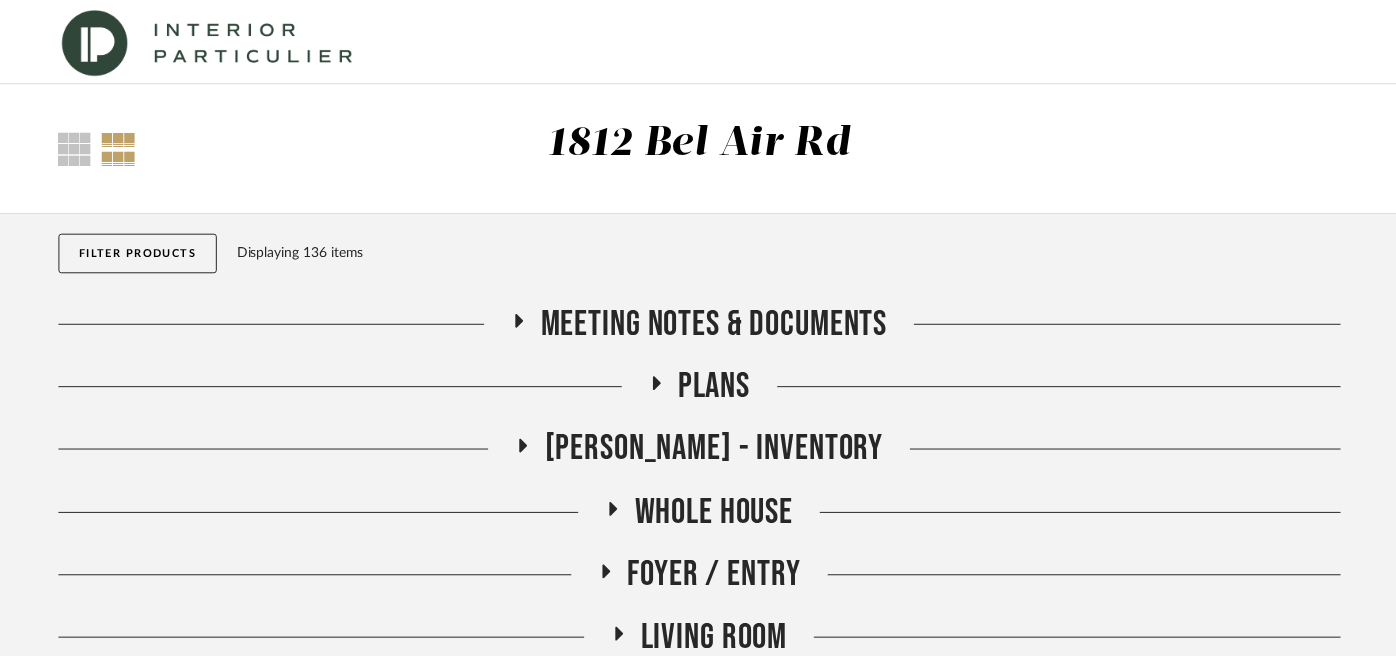 scroll, scrollTop: 1207, scrollLeft: 0, axis: vertical 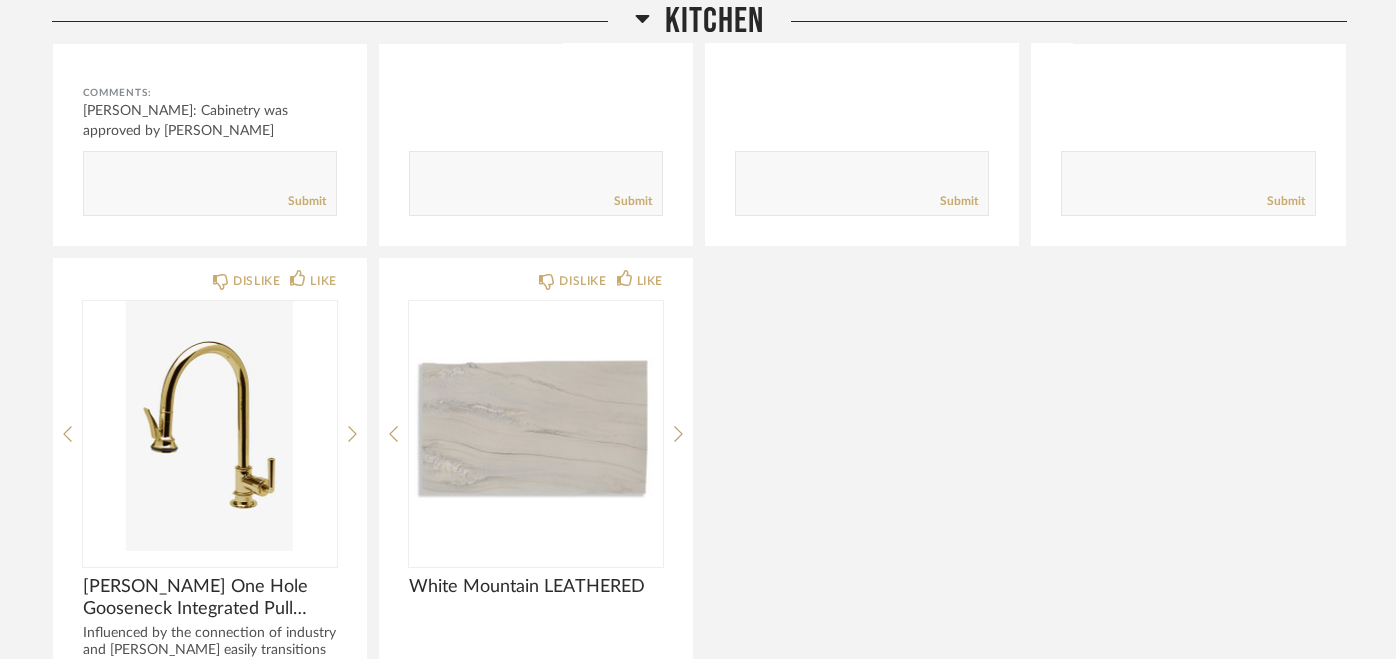 click on "BEL AIR ... WET BAR.pdf  BEL AIR - Kitchen - CABINETRY ELEVATIONS Comments: [PERSON_NAME]: Cabinetry was approved by [PERSON_NAME]   BEL AIR ... WET BAR.pdf  BEL AIR - Kitchen - MOCKUPS Comments:       Submit  DISLIKE LIKE [PERSON_NAME] Cabinet Knob Add a sophisticated touch to your cabinetry with the [PERSON_NAME] Cabinet Knob. ... Comments:       Submit  DISLIKE LIKE [PERSON_NAME] Cabinet Hardware [PERSON_NAME] sleek silhouette features clean, fine lines and reeded detailing—adding ... Comments:       Submit  DISLIKE LIKE [PERSON_NAME] One Hole Gooseneck Integrated Pull Spray Kitchen Faucet with Lever Handle Influenced by the connection of industry and art [PERSON_NAME] easily transitions betwee... Comments:       Submit  DISLIKE LIKE White Mountain LEATHERED Comments: [PERSON_NAME]: Approved and purchased       Submit" 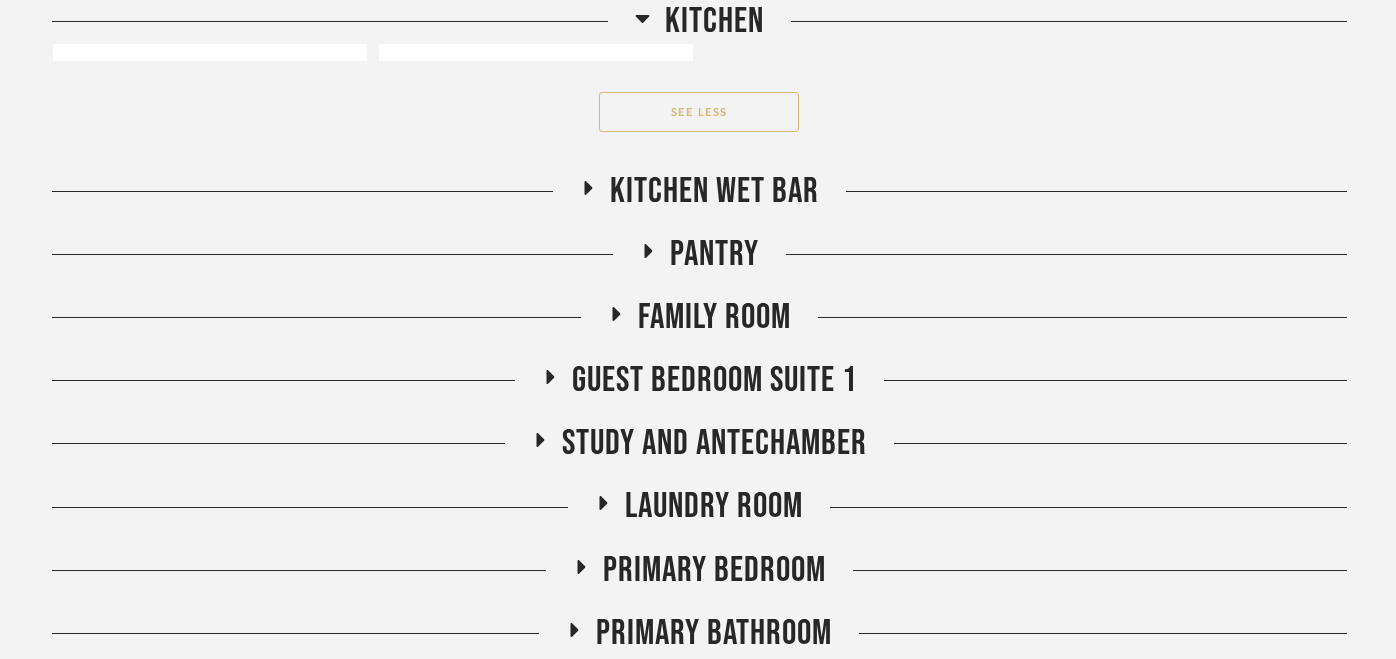click on "See Less" 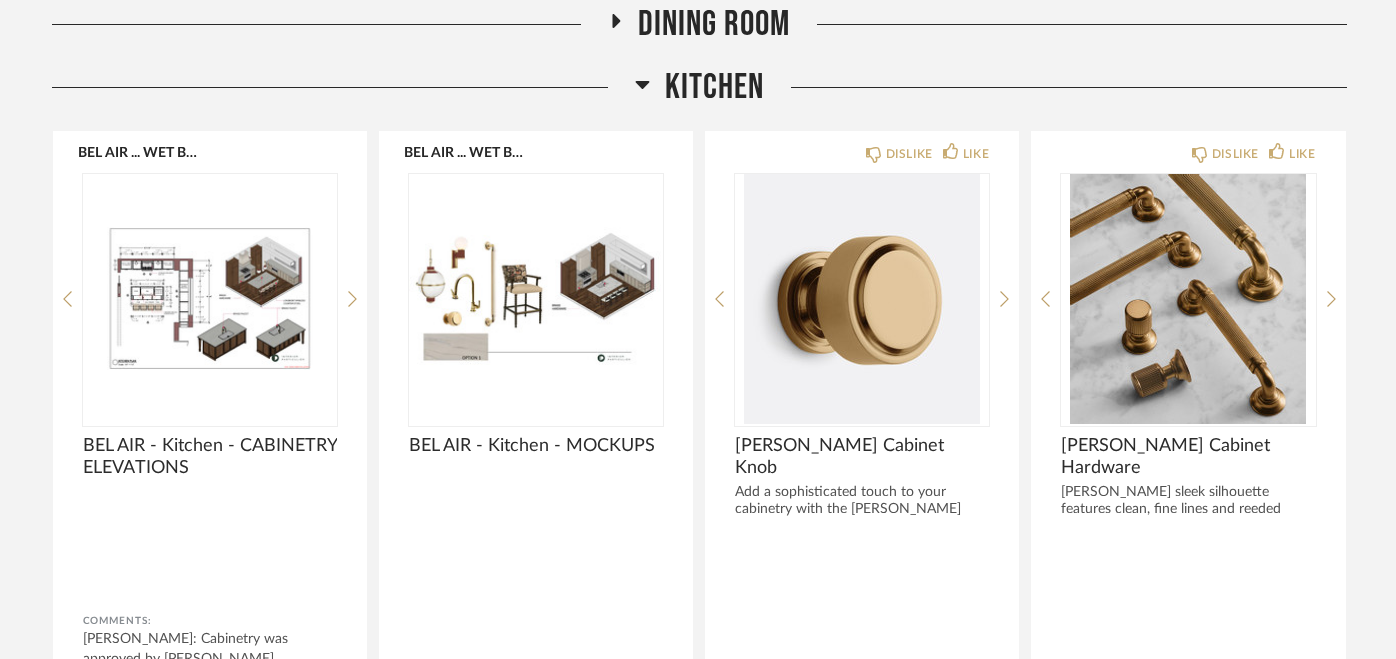 scroll, scrollTop: 653, scrollLeft: 0, axis: vertical 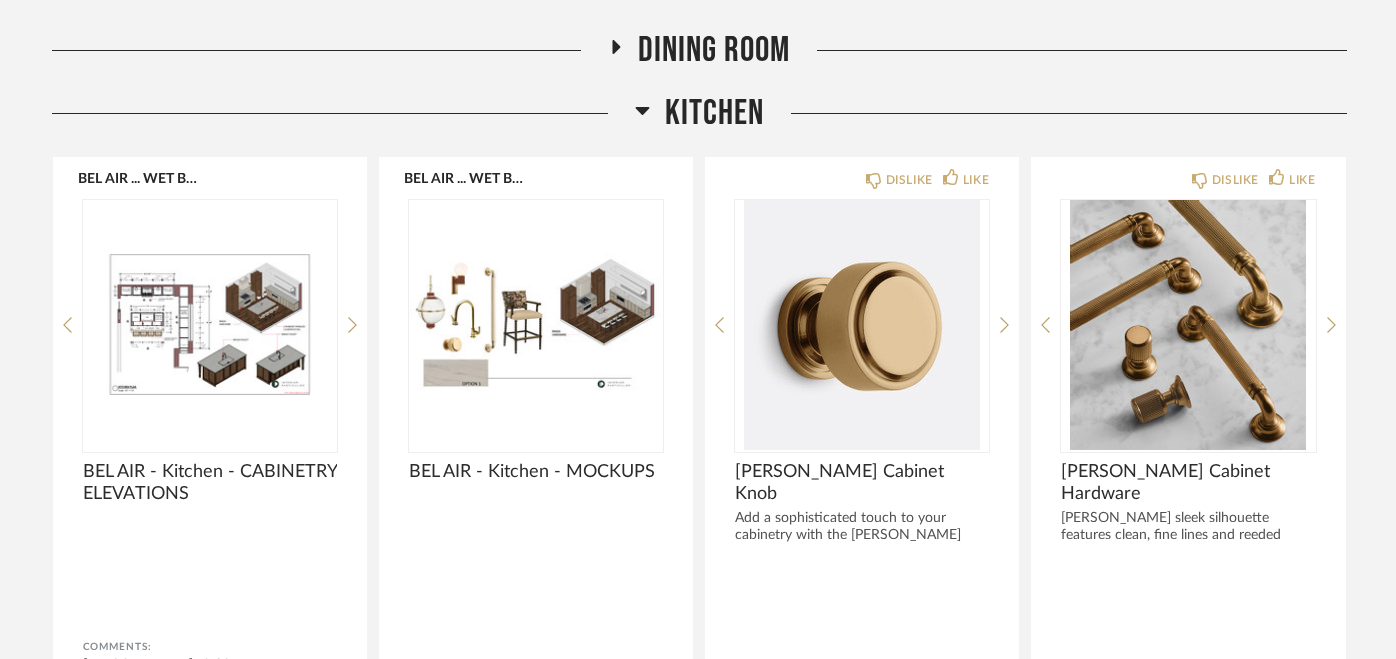 click on "Kitchen" 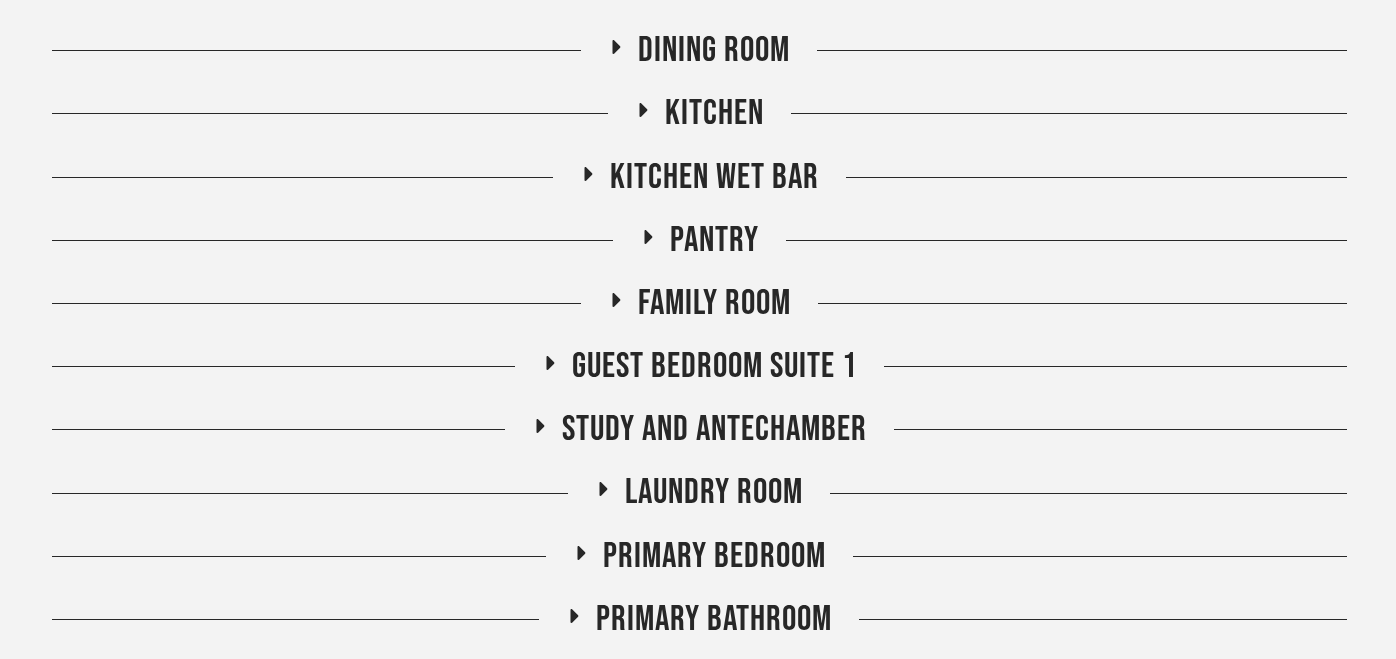 scroll, scrollTop: 0, scrollLeft: 0, axis: both 